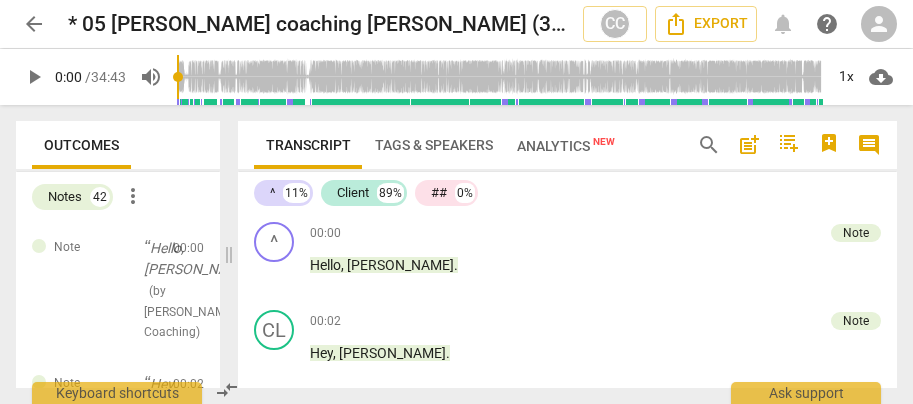 scroll, scrollTop: 0, scrollLeft: 0, axis: both 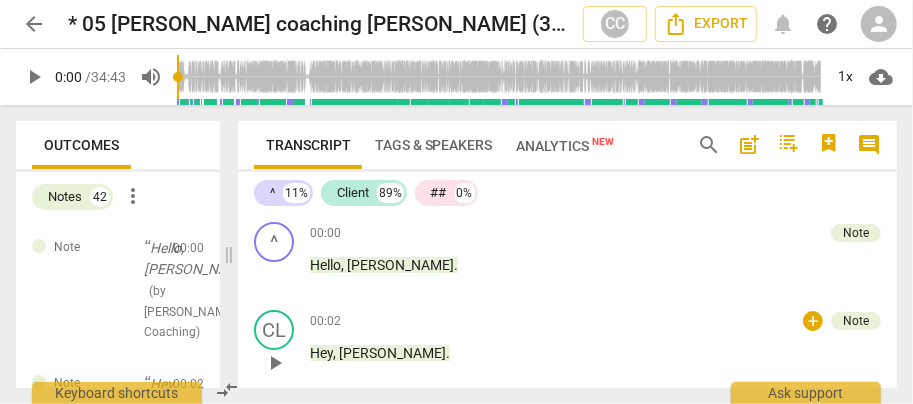 click on "CL play_arrow pause 00:02 + Note keyboard_arrow_right Hey ,   Nicole . Note Cintron Coaching 06:13 06-23-2025" at bounding box center [567, 346] 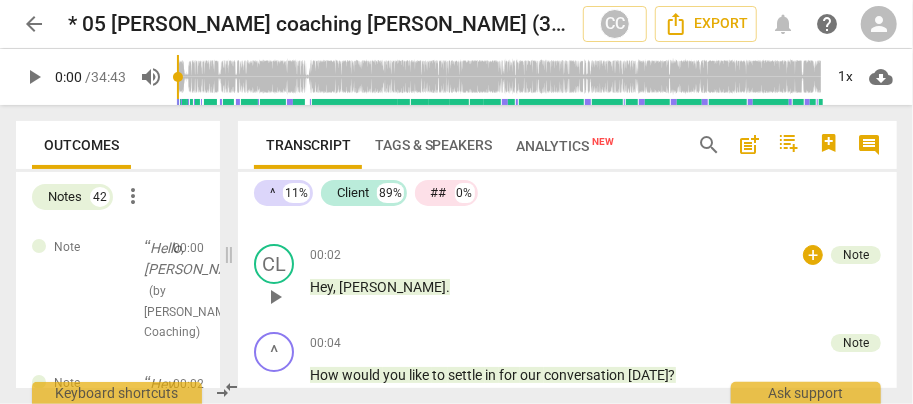 scroll, scrollTop: 133, scrollLeft: 0, axis: vertical 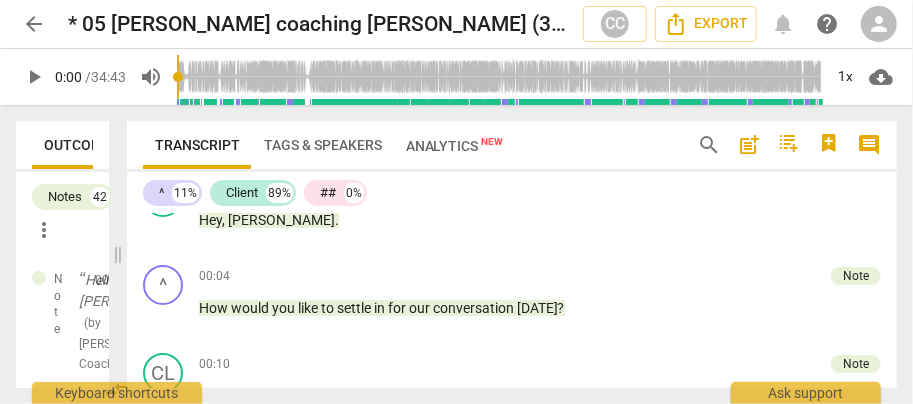 drag, startPoint x: 226, startPoint y: 252, endPoint x: 115, endPoint y: 257, distance: 111.11256 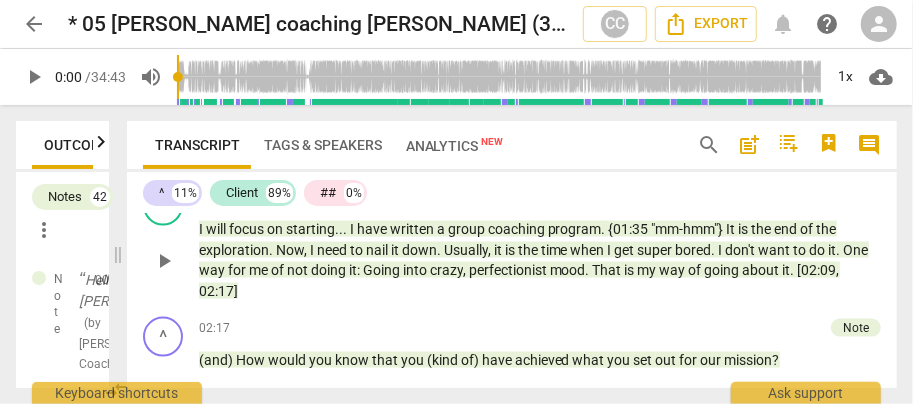 scroll, scrollTop: 1200, scrollLeft: 0, axis: vertical 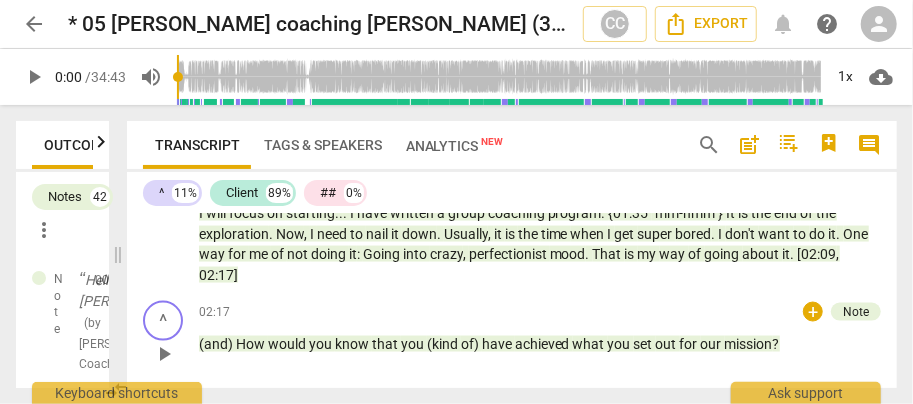 click on "^ play_arrow pause 02:17 + Note keyboard_arrow_right (and)   How   would   you   know   that   you   (kind   of)   have   achieved   what   you   set   out   for   our   mission ? Note Cintron Coaching 06:10 06-23-2025" at bounding box center (512, 337) 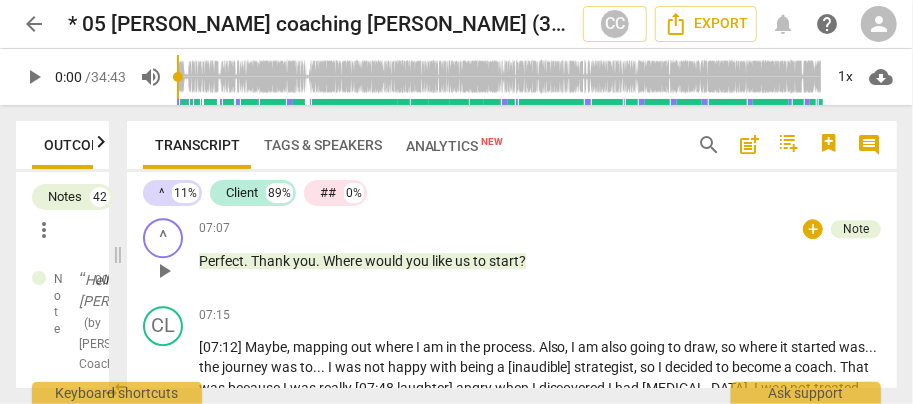 scroll, scrollTop: 2333, scrollLeft: 0, axis: vertical 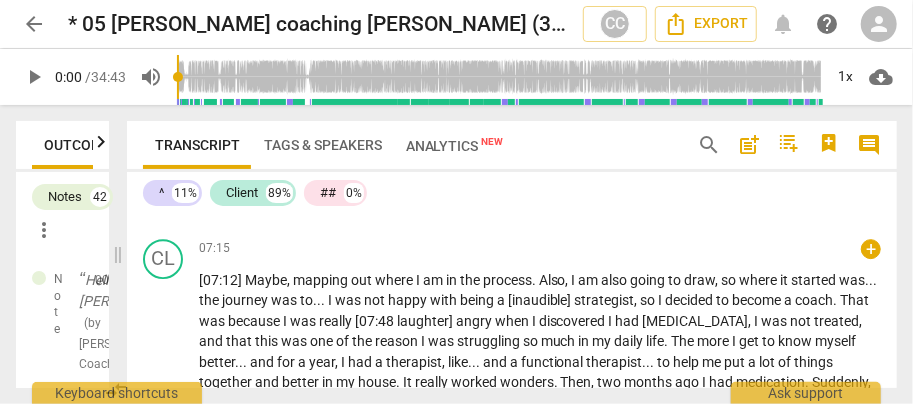 click on "[07:12]" at bounding box center [222, 280] 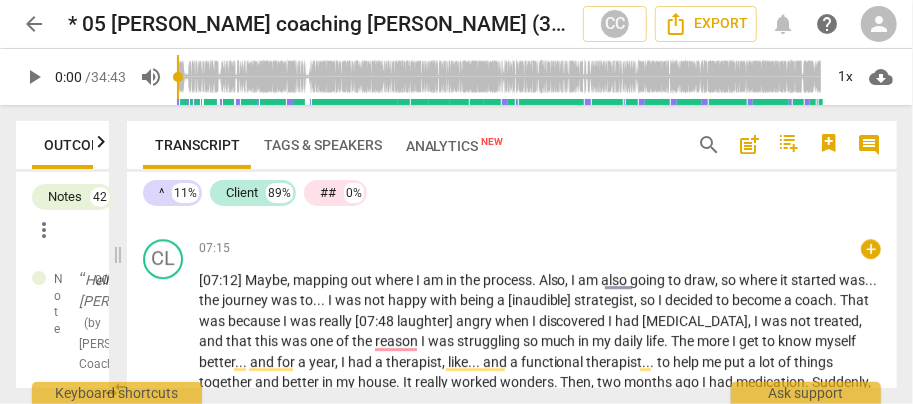 type 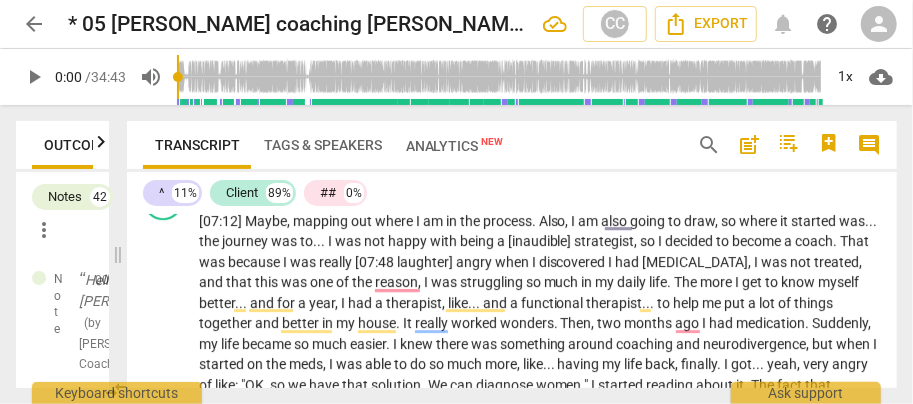 scroll, scrollTop: 2400, scrollLeft: 0, axis: vertical 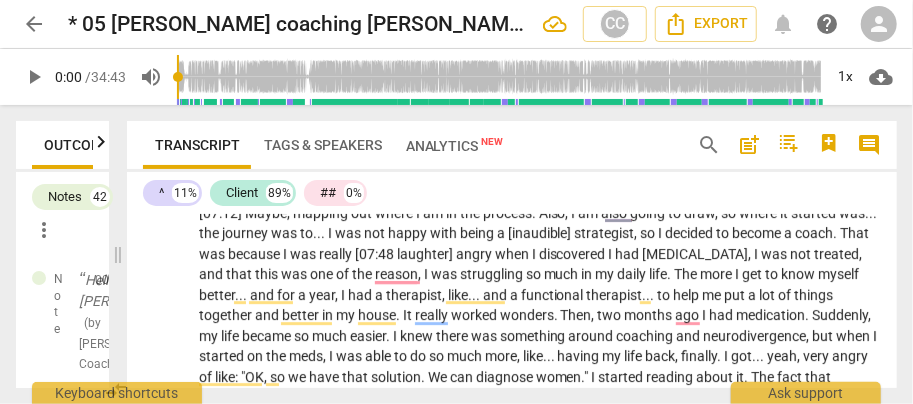 click on "ago" at bounding box center [689, 315] 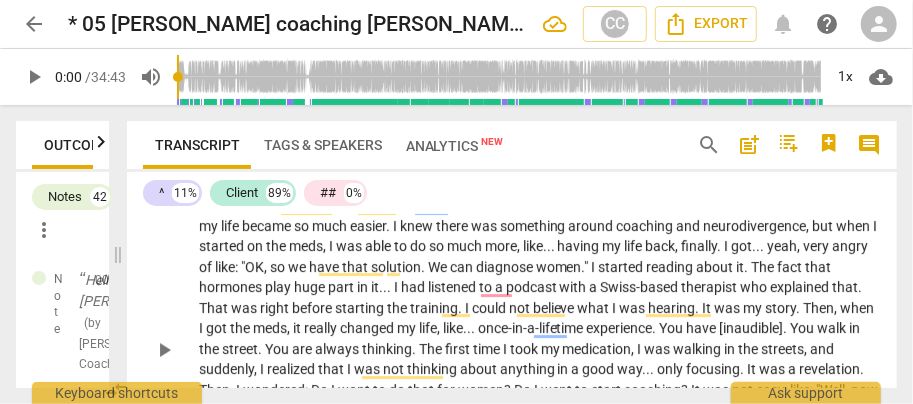 scroll, scrollTop: 2533, scrollLeft: 0, axis: vertical 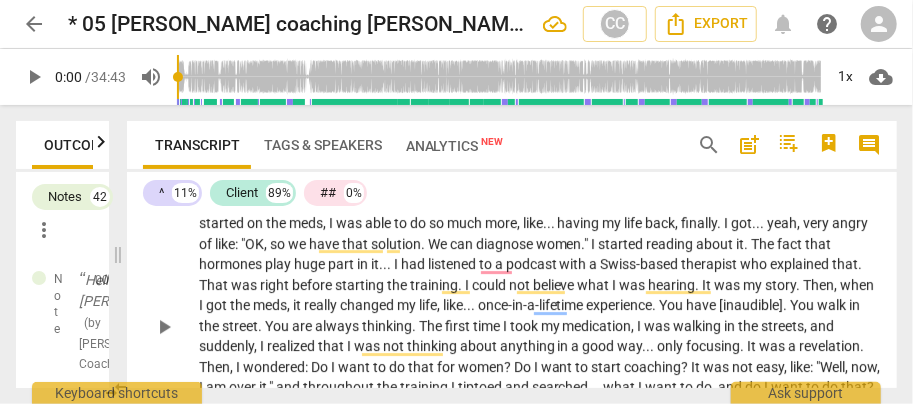 click on "about" at bounding box center [717, 244] 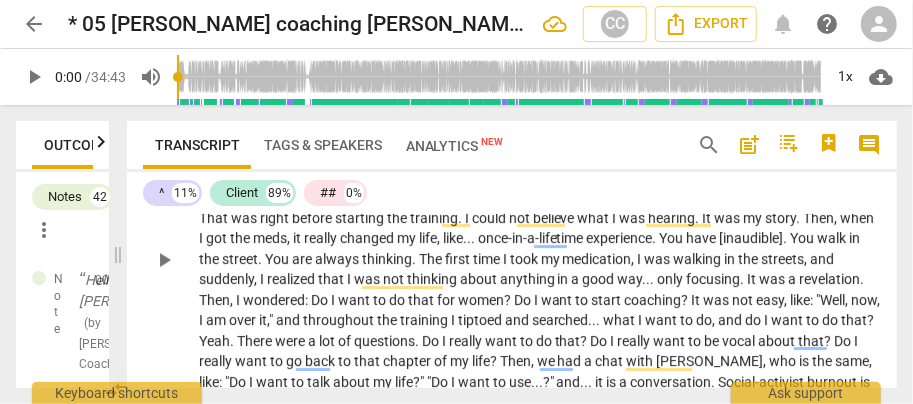 click on "easy" at bounding box center [771, 300] 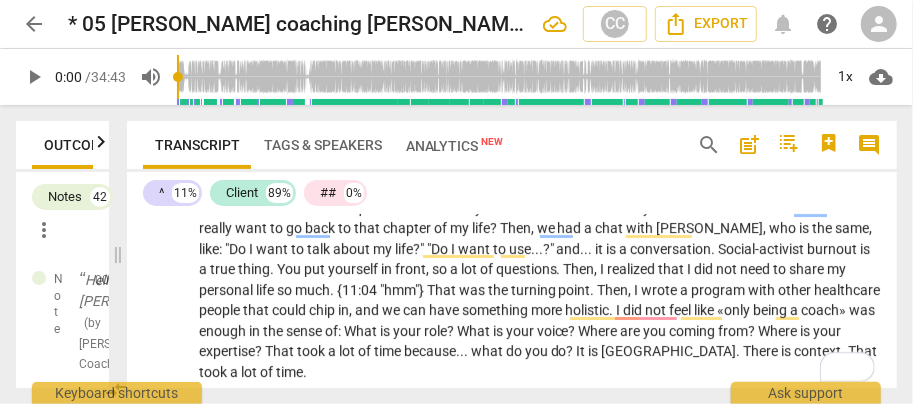 scroll, scrollTop: 2800, scrollLeft: 0, axis: vertical 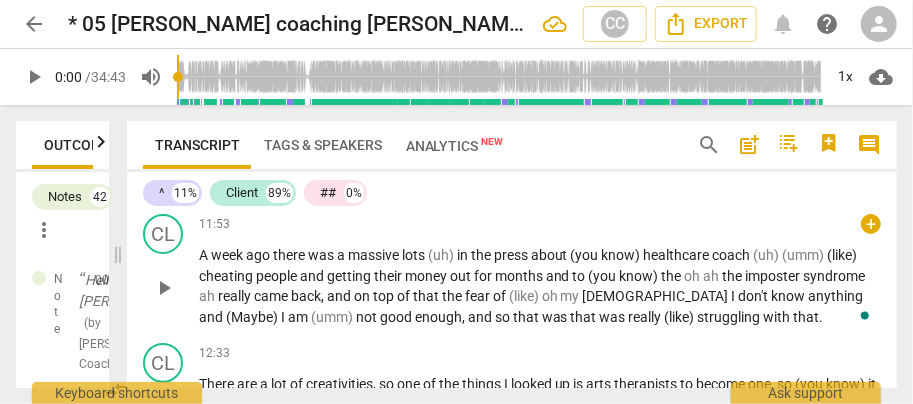 click on "massive" at bounding box center (375, 255) 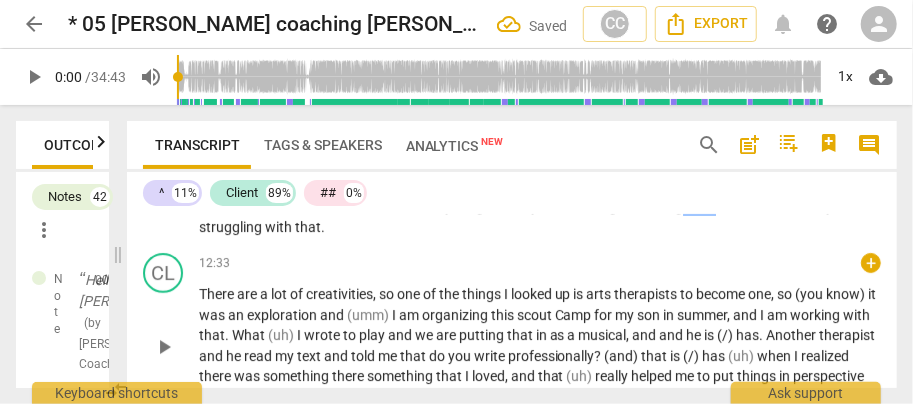 scroll, scrollTop: 2984, scrollLeft: 0, axis: vertical 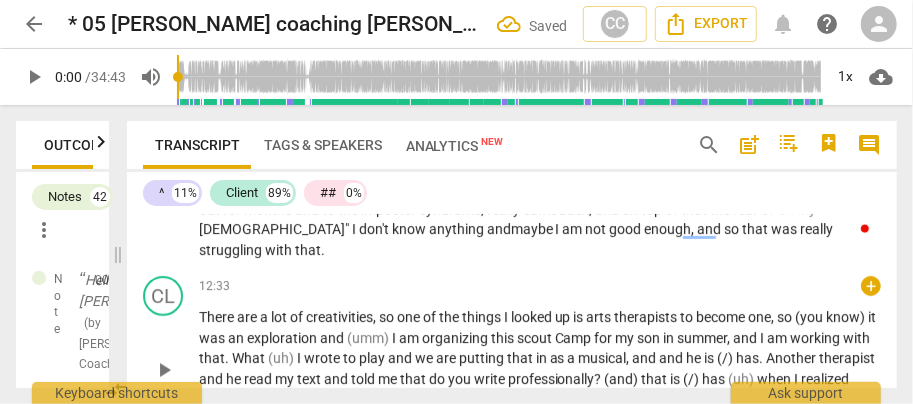 click on "looked" at bounding box center [533, 317] 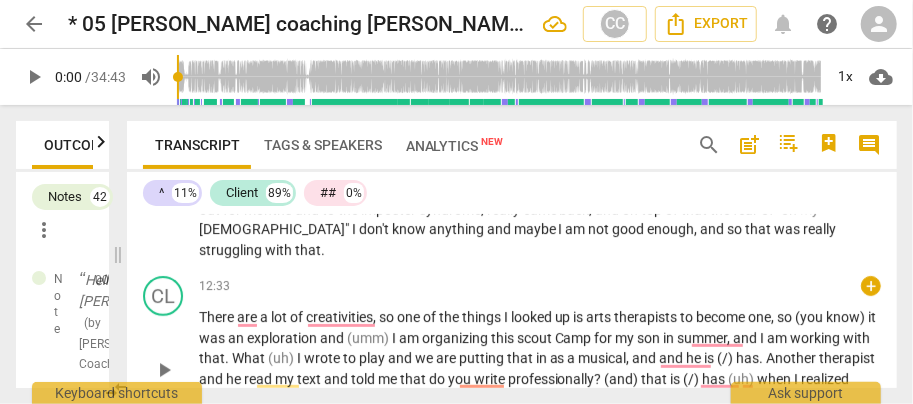 type 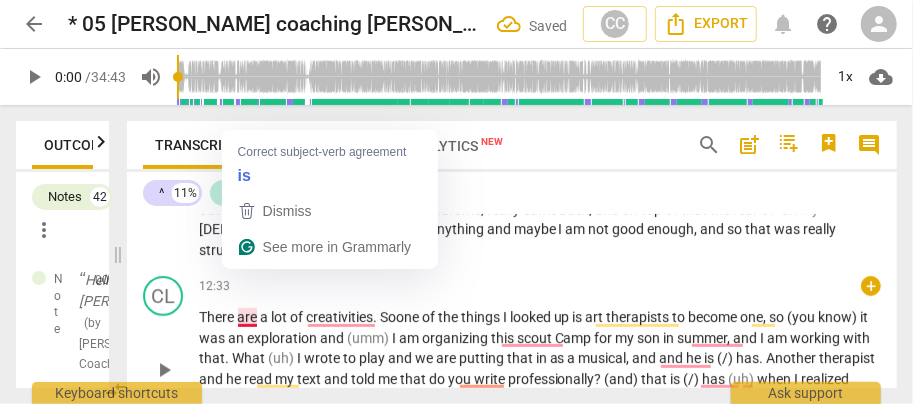 click on "are" at bounding box center [248, 317] 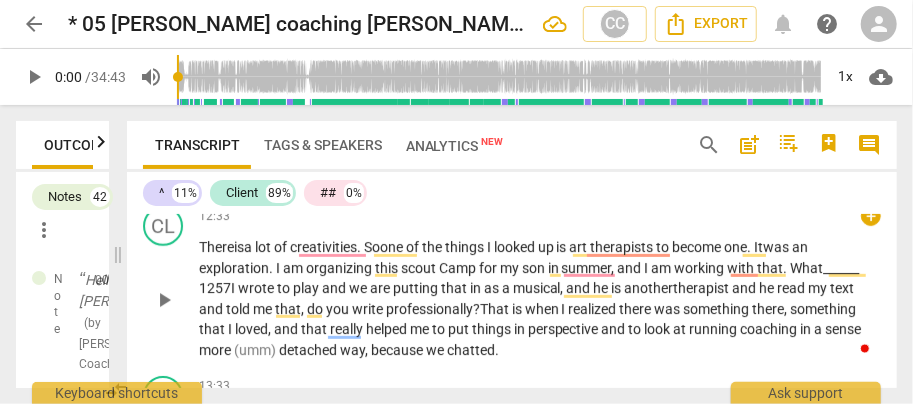 scroll, scrollTop: 3117, scrollLeft: 0, axis: vertical 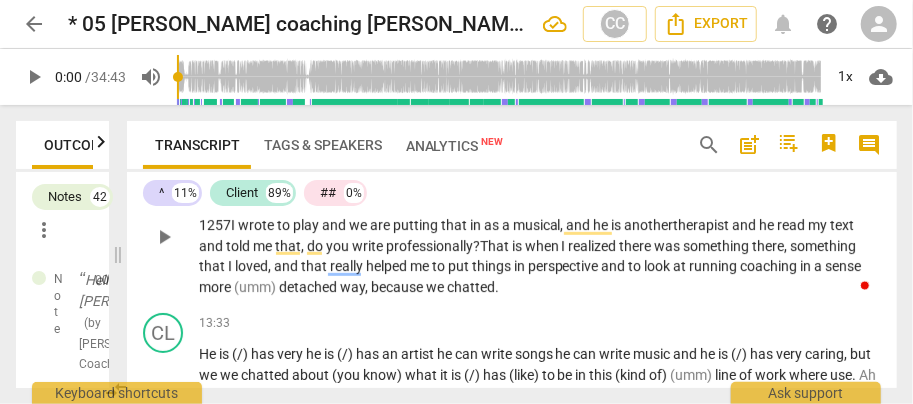 click on "look" at bounding box center [659, 266] 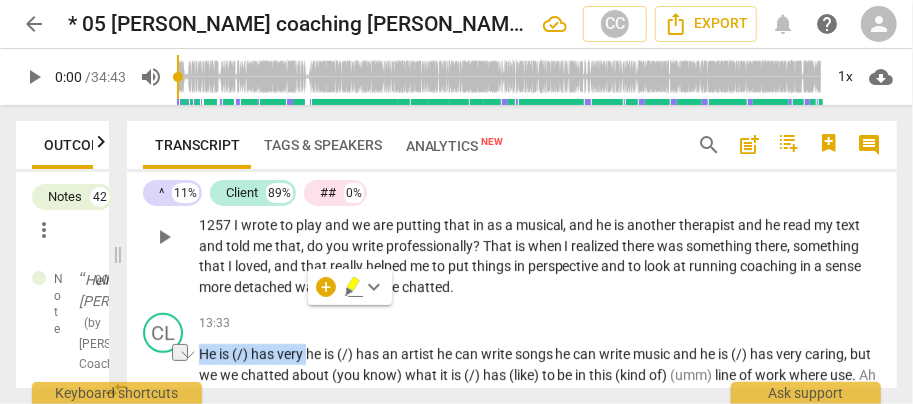 type 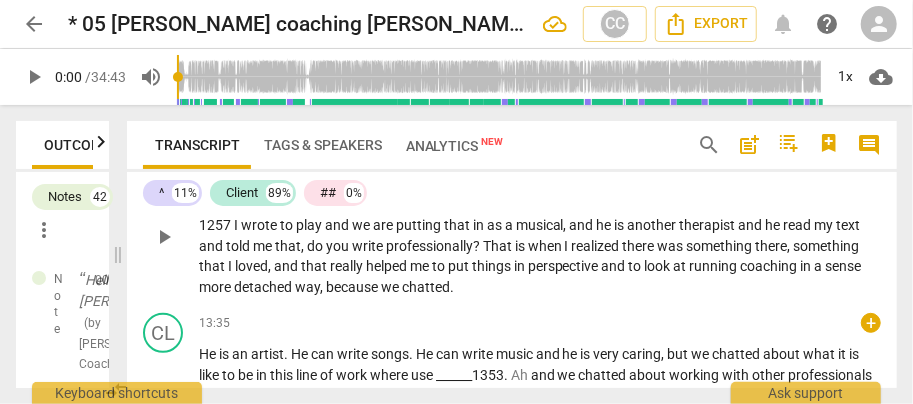 click on "Chelsea" at bounding box center [573, 395] 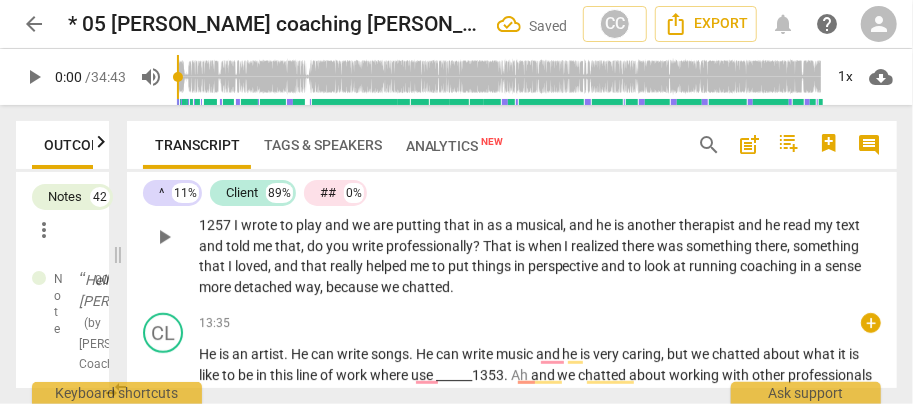 click on "professionals" at bounding box center (831, 375) 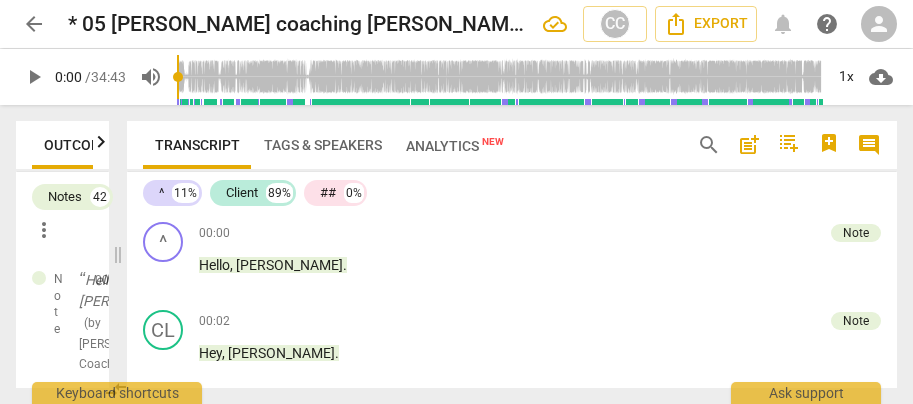 scroll, scrollTop: 0, scrollLeft: 0, axis: both 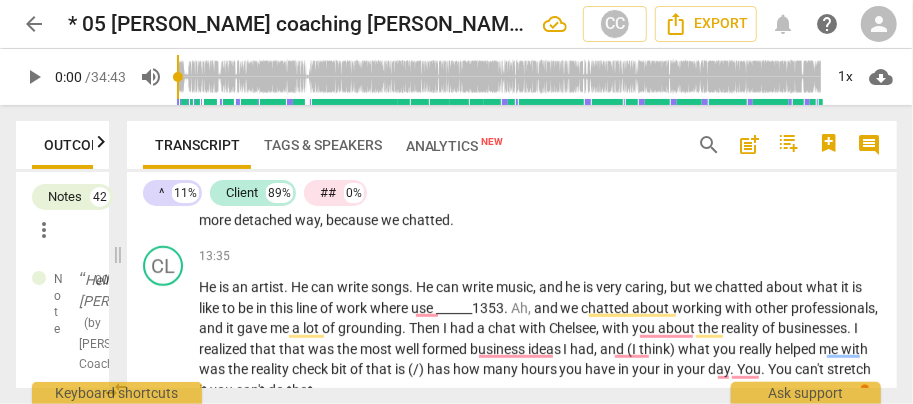 type 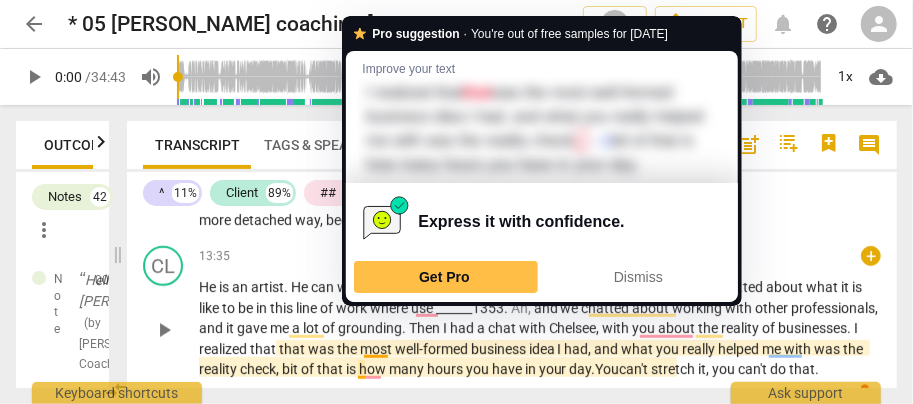 click on "check," at bounding box center (261, 369) 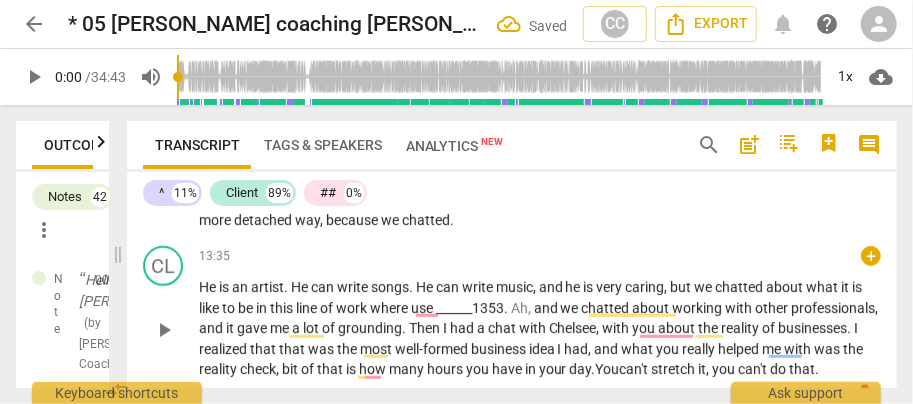 click on "He   is   an   artist .   He   can   write   songs .   He   can   write   music,   and   he   is   very   caring ,   but   we   chatted   about   what   it   is   like   to   be   in   this   line   of   work   where   use   ______1353 .   Ah,   and   we   chatted   about   working   with   other   professionals,   and   it   gave   me   a   lot   of   grounding .   Then   I   had   a   chat   with   [PERSON_NAME],   with   you   about   the   reality   of   businesses.   I   realized   that   that   was   the   most   well- formed   business   idea   I   had ,   and   what   you   really   helped   me   with   was   the   reality   check,   bit   of   that   is   how   many   hours   you   have   in   your   day .  Y ou  can't   stretch   it,   you   can't   do   that ." at bounding box center [540, 328] 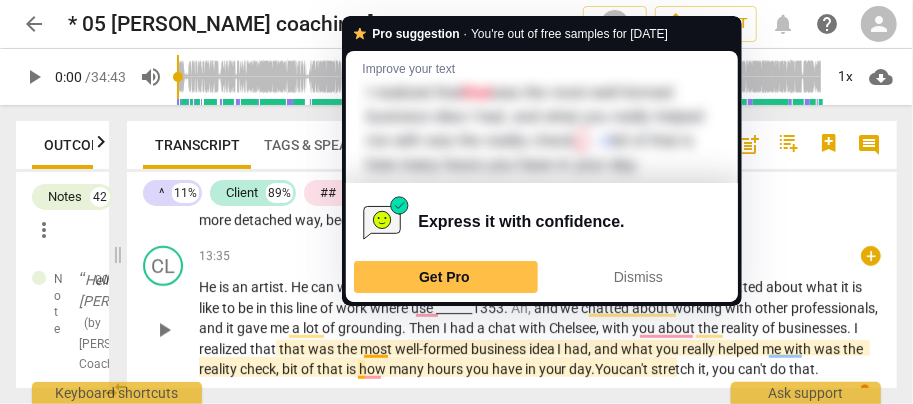 click on "check," at bounding box center (261, 369) 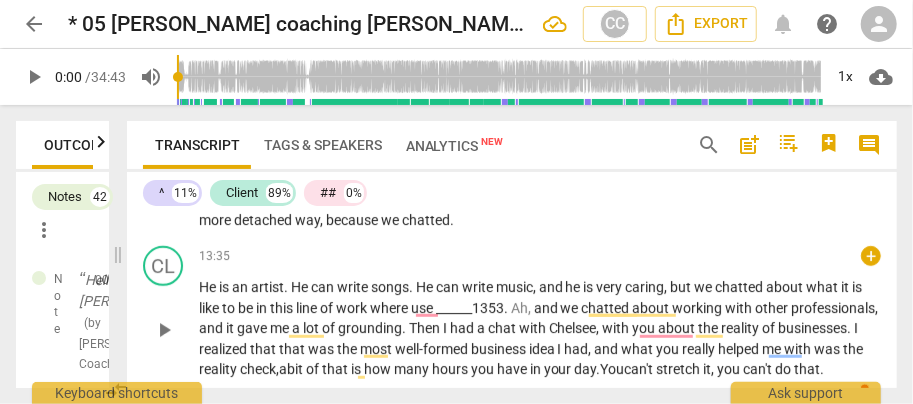 scroll, scrollTop: 3317, scrollLeft: 0, axis: vertical 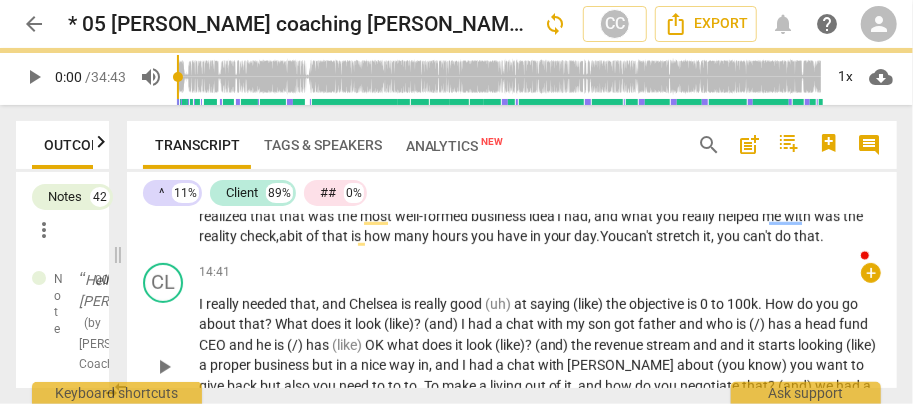 click on "really" at bounding box center (224, 304) 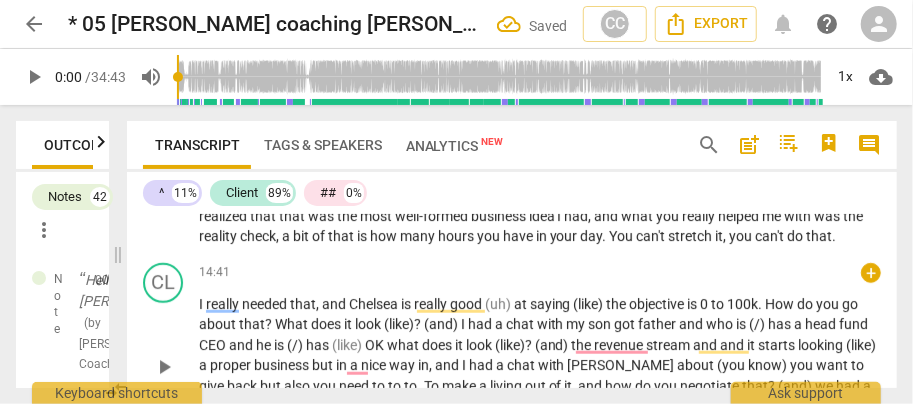 type 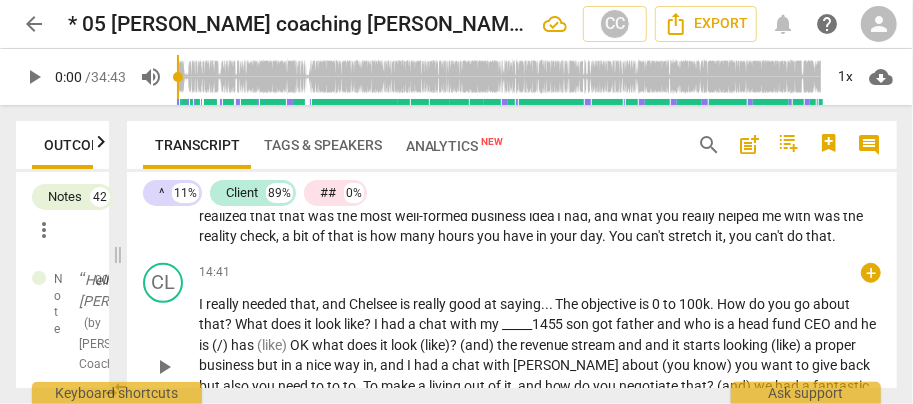 click on "a" at bounding box center (733, 324) 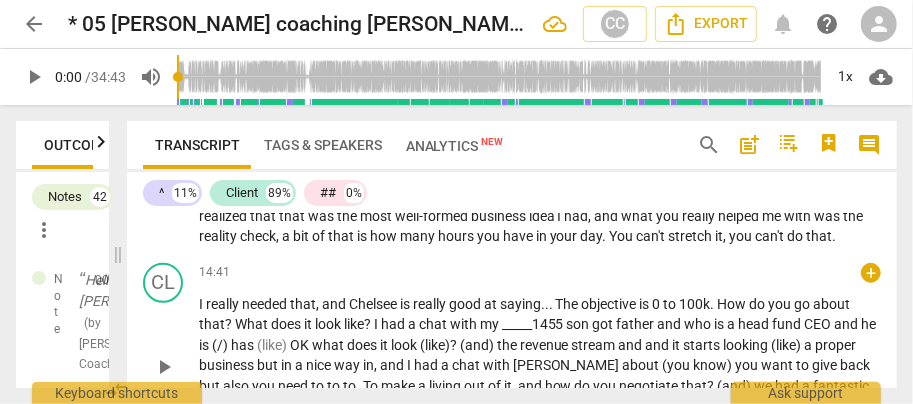 type 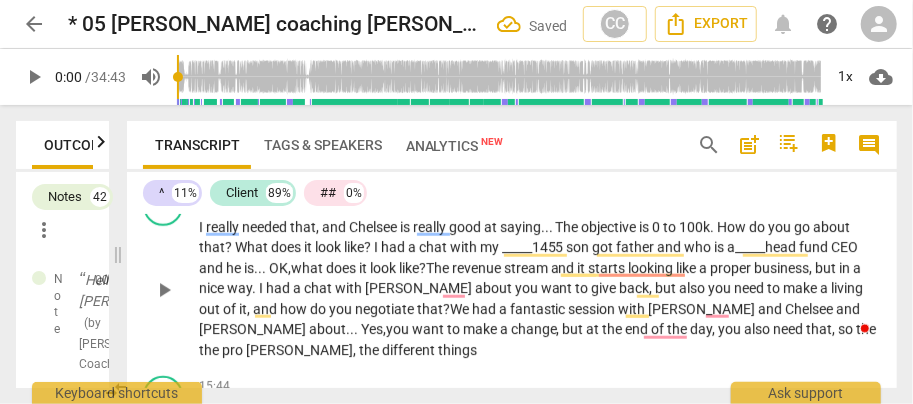 scroll, scrollTop: 3456, scrollLeft: 0, axis: vertical 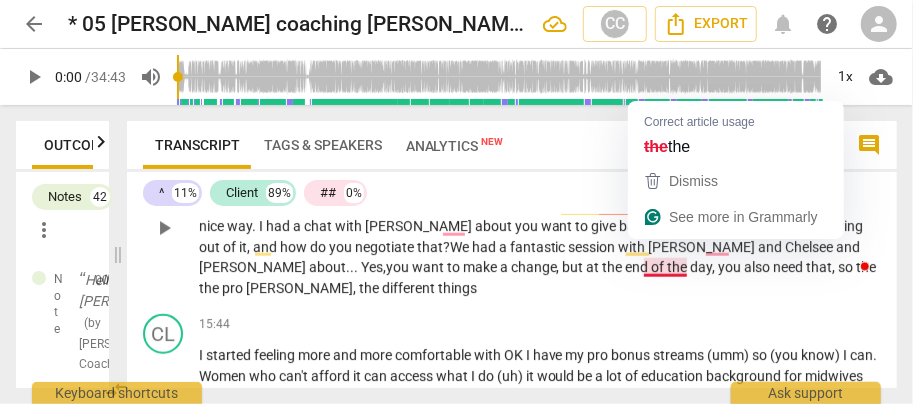 click on "the" at bounding box center [210, 288] 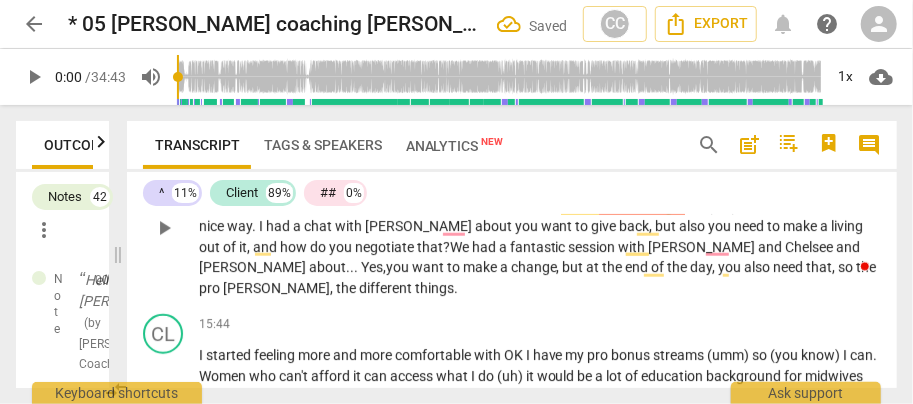 click on "Chelsee" at bounding box center [811, 247] 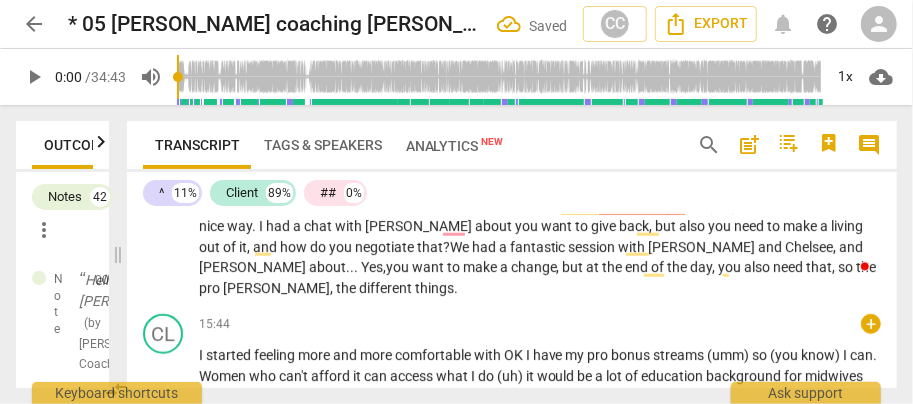 click on "feeling" at bounding box center [276, 355] 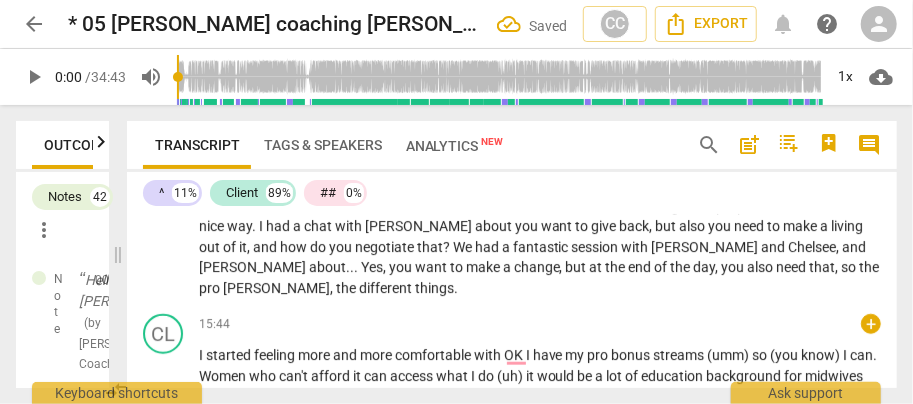 type 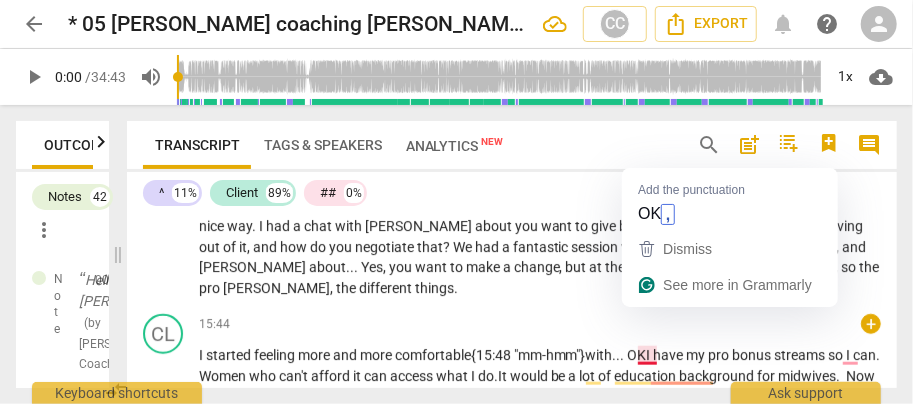 click on "OK" at bounding box center (637, 355) 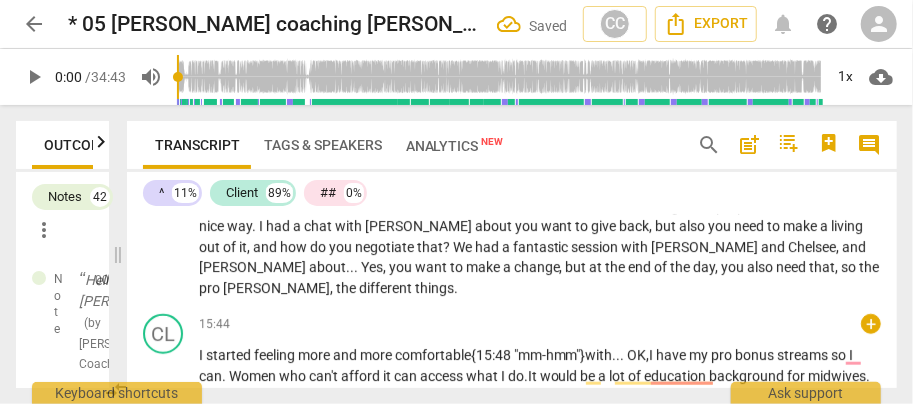 click on "streams" at bounding box center (805, 355) 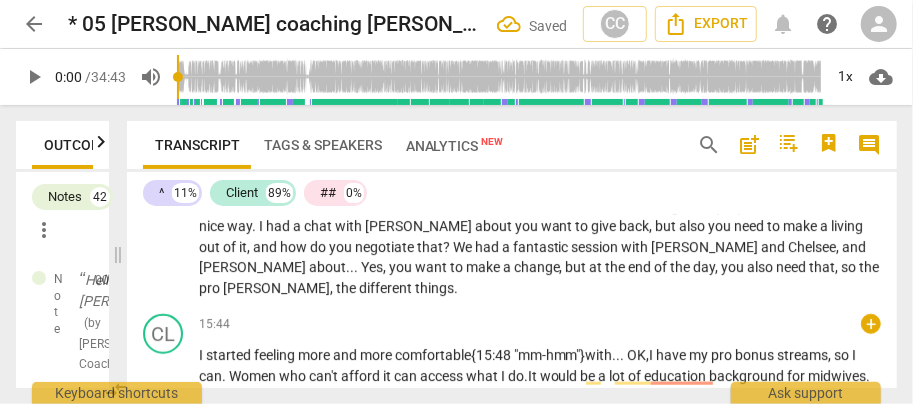scroll, scrollTop: 3522, scrollLeft: 0, axis: vertical 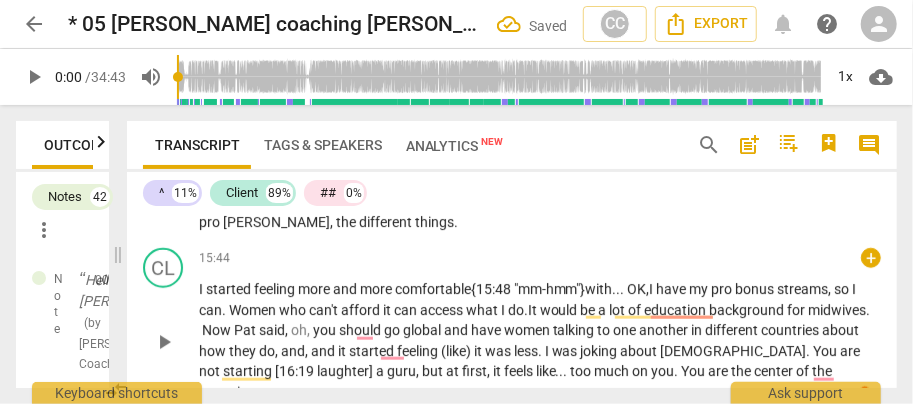 click on "they" at bounding box center [244, 351] 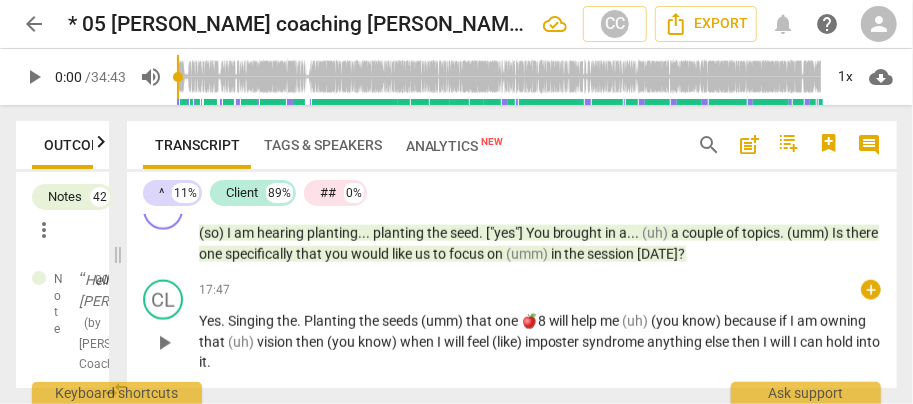 scroll, scrollTop: 3922, scrollLeft: 0, axis: vertical 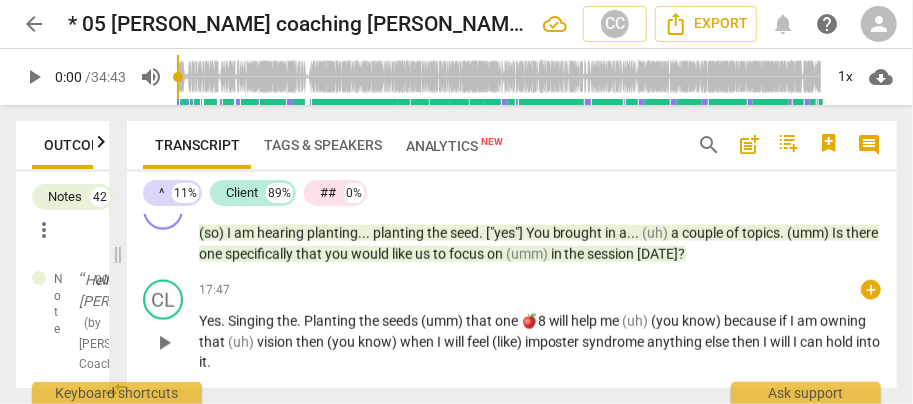click on "Singing" at bounding box center [252, 321] 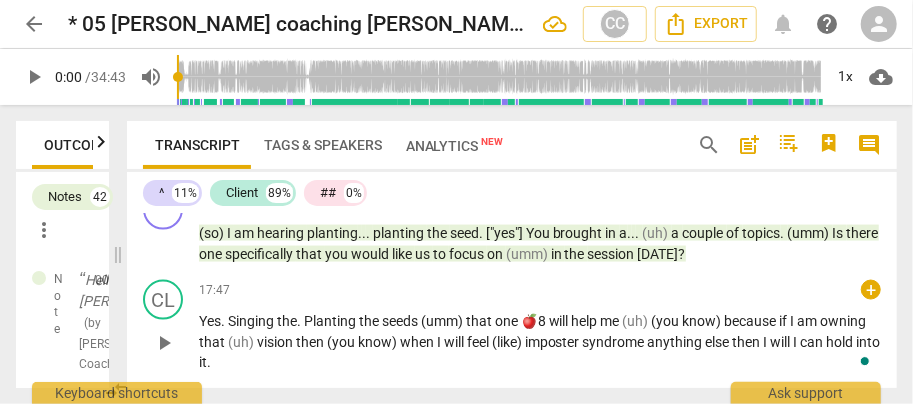 type 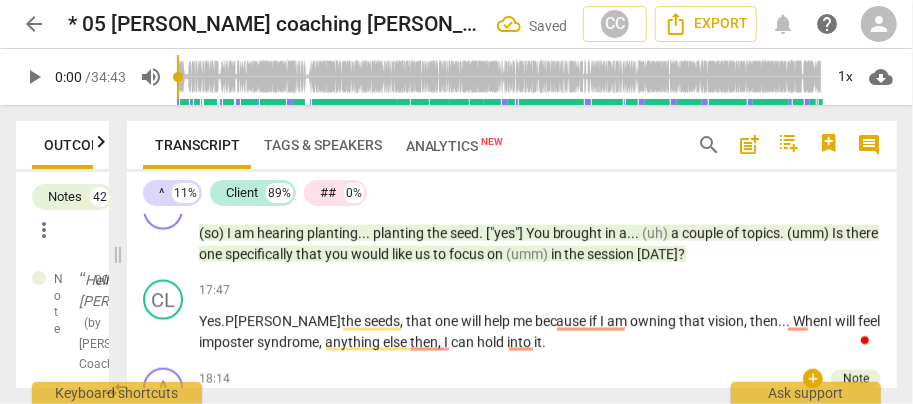 scroll, scrollTop: 3989, scrollLeft: 0, axis: vertical 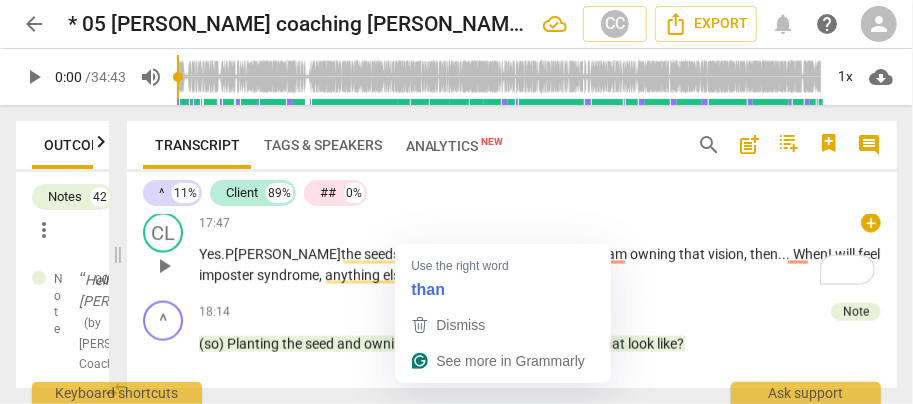 click on "then," at bounding box center [427, 275] 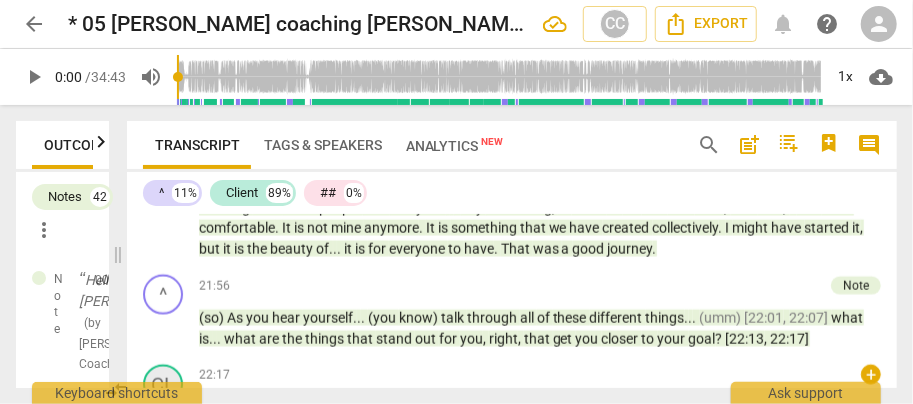 scroll, scrollTop: 4589, scrollLeft: 0, axis: vertical 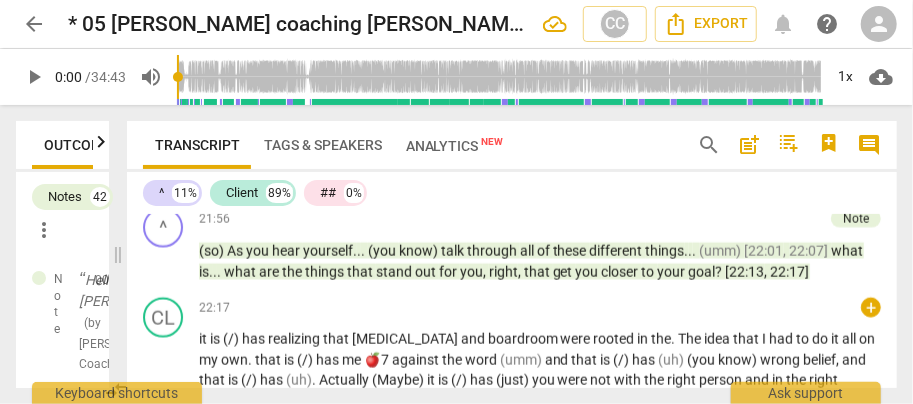click on "it" at bounding box center (204, 338) 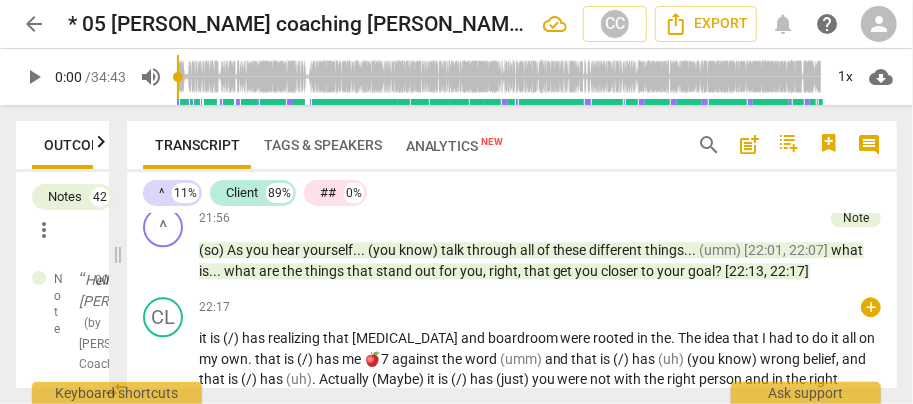 type 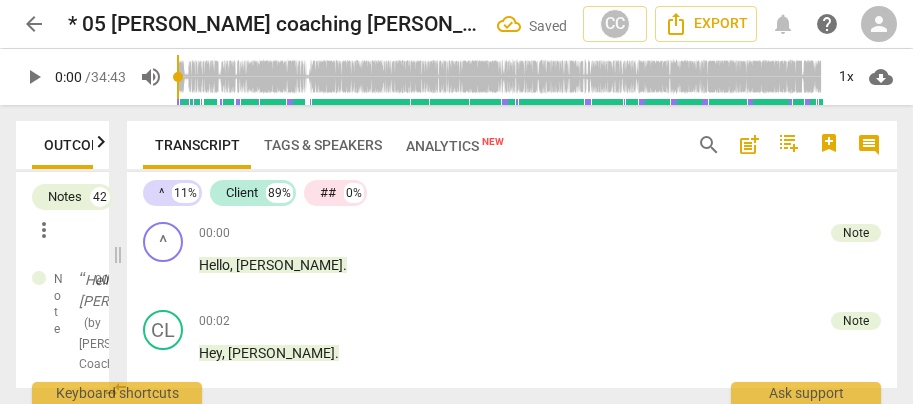 scroll, scrollTop: 0, scrollLeft: 0, axis: both 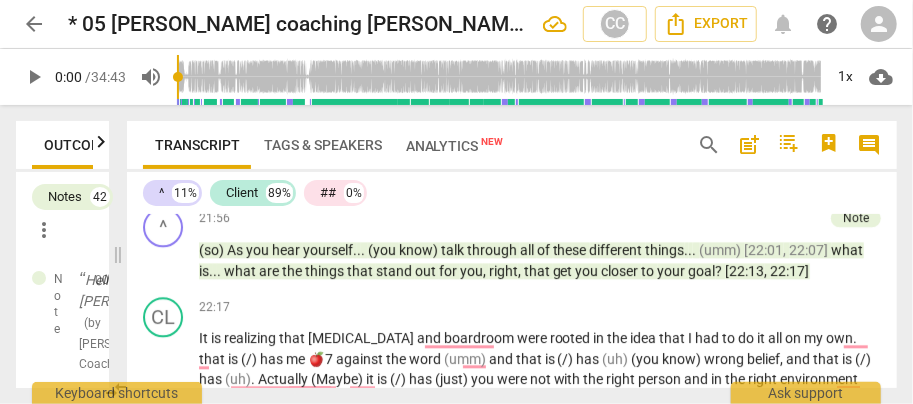 type 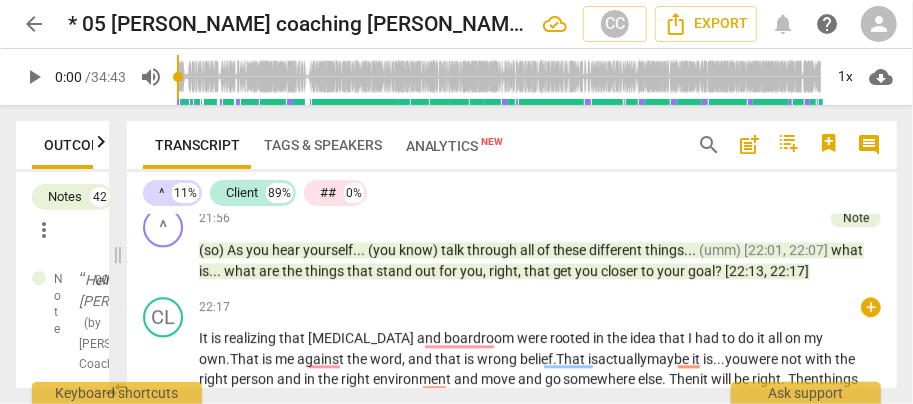 scroll, scrollTop: 4656, scrollLeft: 0, axis: vertical 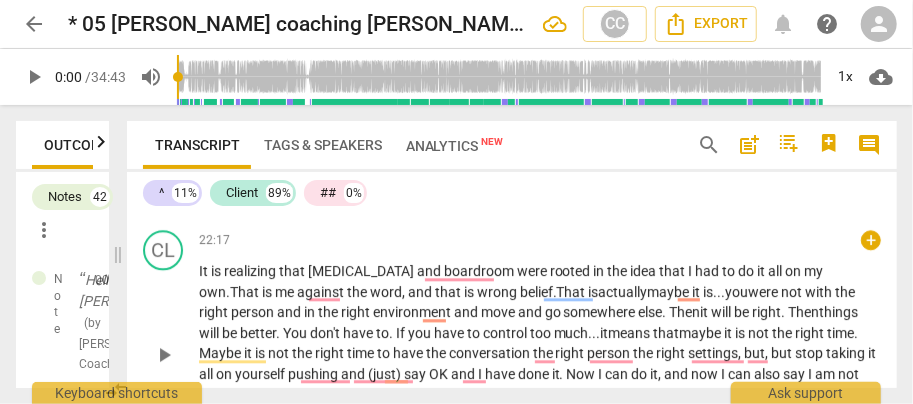 click on "conversation" at bounding box center [491, 353] 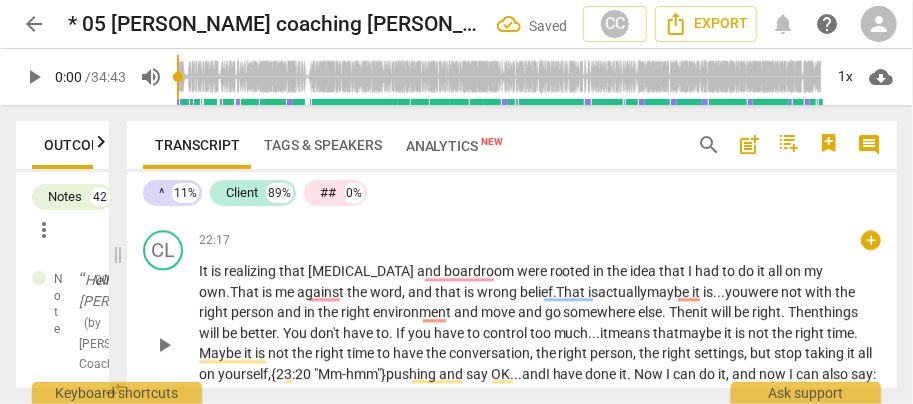 scroll, scrollTop: 4722, scrollLeft: 0, axis: vertical 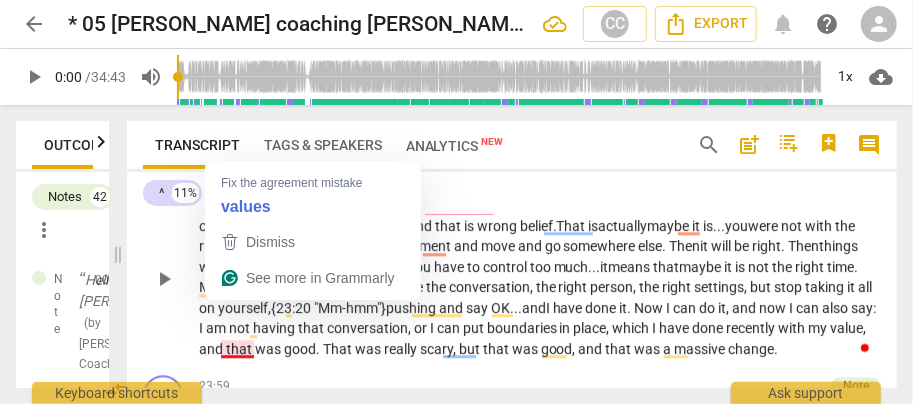 click on "value" at bounding box center [847, 328] 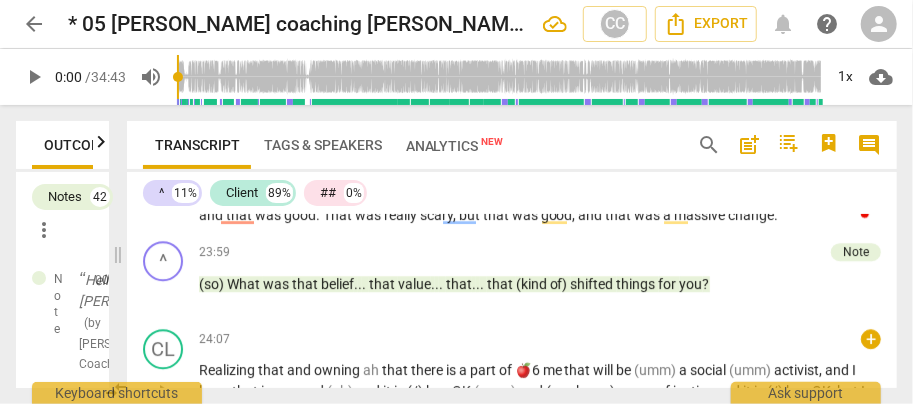 scroll, scrollTop: 4922, scrollLeft: 0, axis: vertical 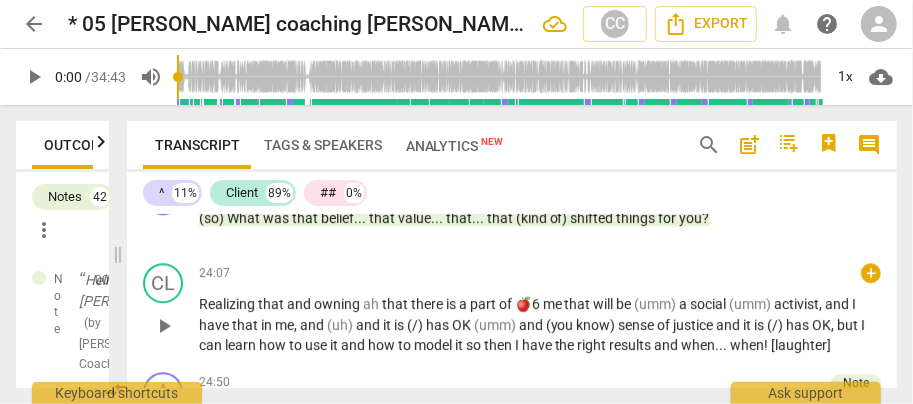 click on "Realizing" at bounding box center [228, 304] 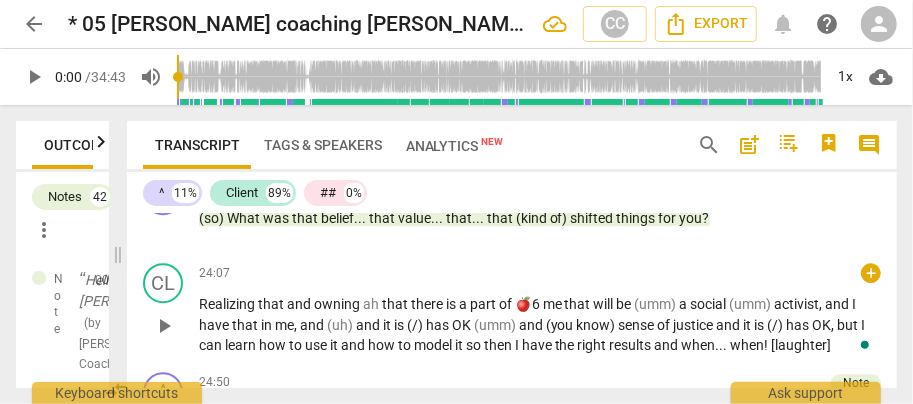 type 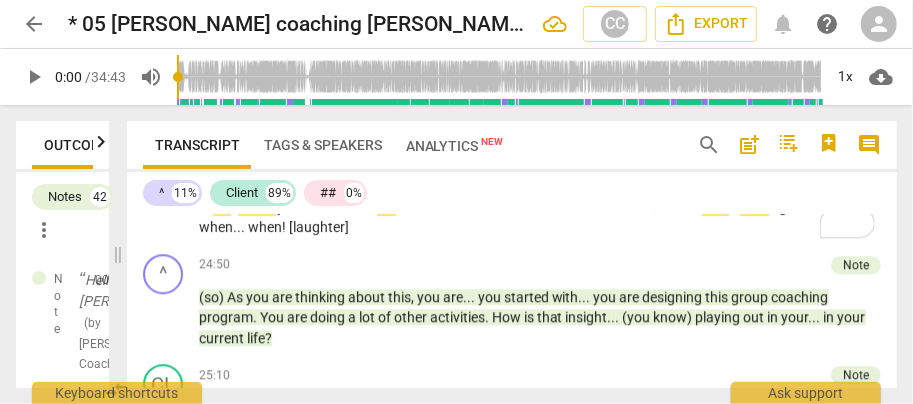 scroll, scrollTop: 5106, scrollLeft: 0, axis: vertical 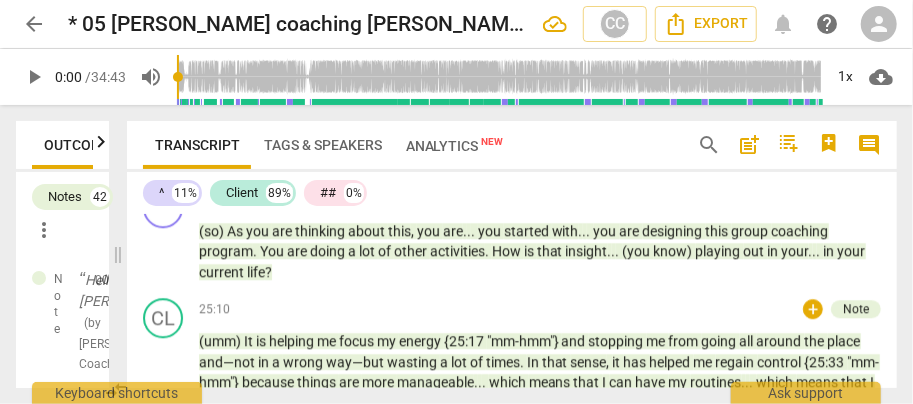 click on "is" at bounding box center (262, 341) 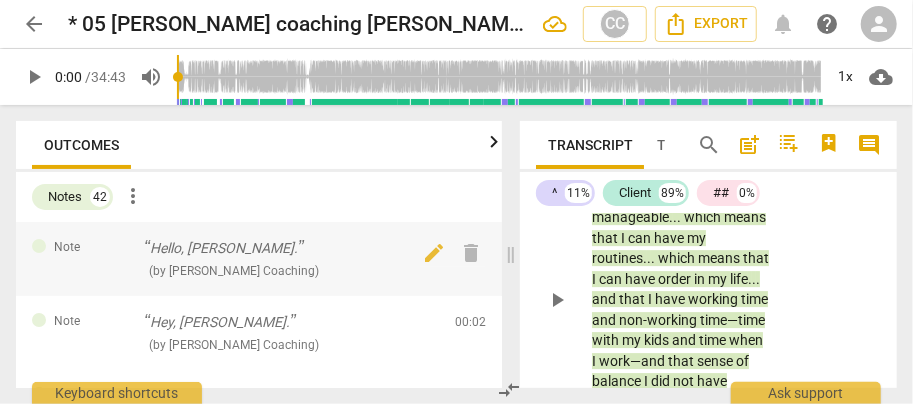 scroll, scrollTop: 13341, scrollLeft: 0, axis: vertical 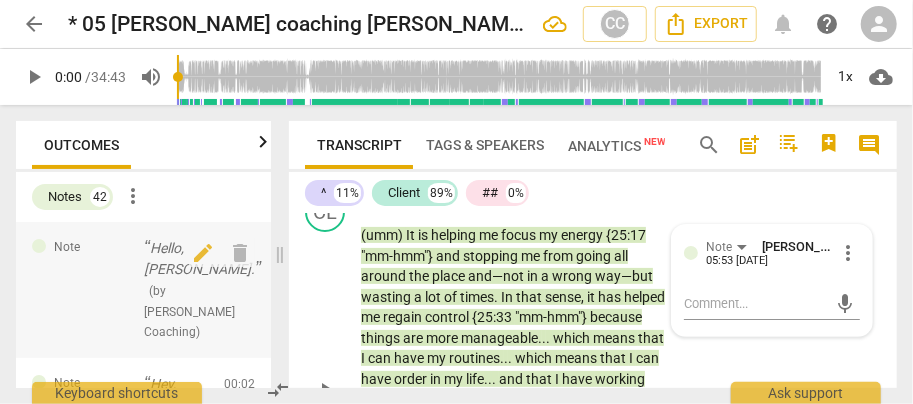 drag, startPoint x: 512, startPoint y: 262, endPoint x: 281, endPoint y: 270, distance: 231.13849 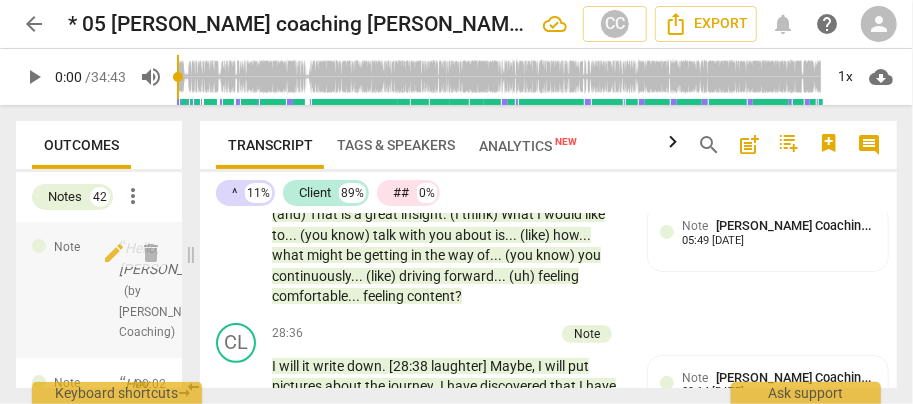 scroll, scrollTop: 7609, scrollLeft: 0, axis: vertical 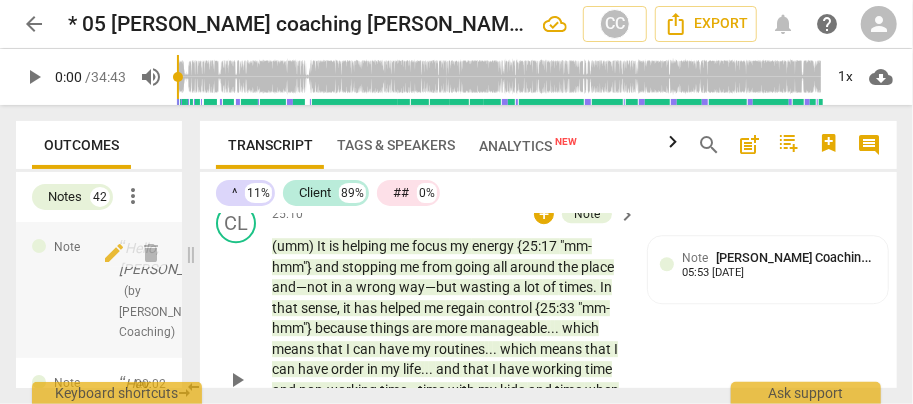 drag, startPoint x: 279, startPoint y: 255, endPoint x: 190, endPoint y: 260, distance: 89.140335 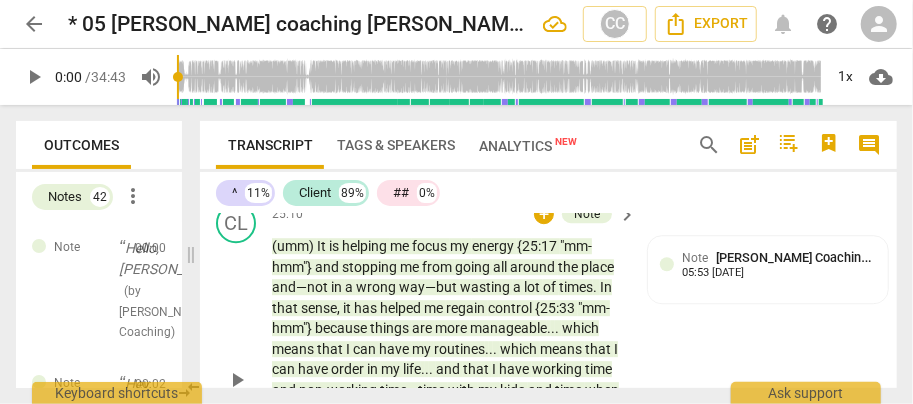 click on "CL play_arrow pause 25:10 + Note keyboard_arrow_right (umm)   It   is   helping   me   focus   my   energy   {25:17   "mm-hmm"}   and   stopping   me   from   going   all   around   the   place   and—not   in   a   wrong   way—but   wasting   a   lot   of   times .   In   that   sense ,   it   has   helped   me   regain   control   {25:33   "mm-hmm"}   because   things   are   more   manageable . . .   which   means   that   I   can   have   my   routines . . .   which   means   that   I   can   have   order   in   my   life . . .   and   that   I   have   working   time   and   non-working   time—time   with   my   kids   and   time   when   I   work—and   that   sense   of   balance   I   did   not   have   before   because   it   was   all   over   the   place .   That   is   a   true   gift   to   myself   that   I   never   had   before .   I   can   now   have   two   businesses .   It   works .   I   have   kids .   I   have   time   to   do   a   lot   of   creative   stuff   on   the   side ," at bounding box center (548, 363) 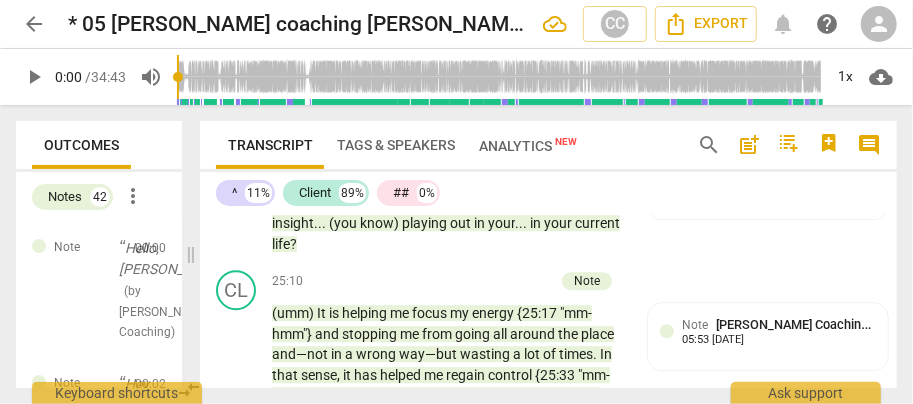 scroll, scrollTop: 7476, scrollLeft: 0, axis: vertical 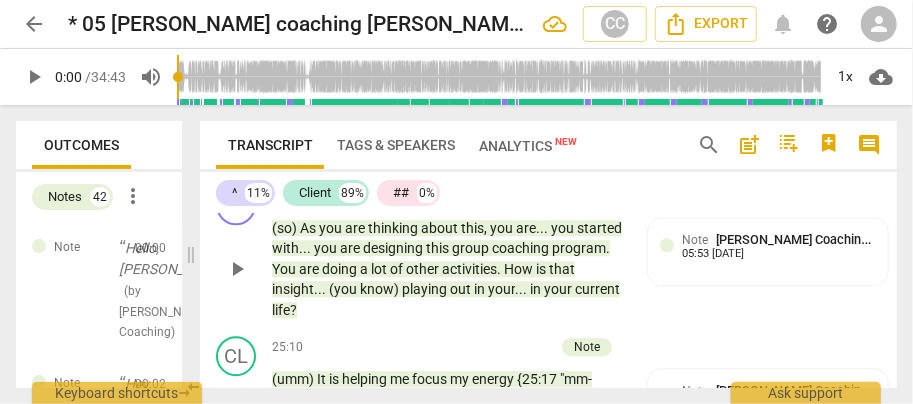 click on "(so)   As   you   are   thinking   about   this ,   you   are . . .   you   started   with . . .   you   are   designing   this   group   coaching   program .   You   are   doing   a   lot   of   other   activities .   How   is   that   insight . . .   (you   know)   playing   out   in   your . . .   in   your   current   life ?" at bounding box center [449, 269] 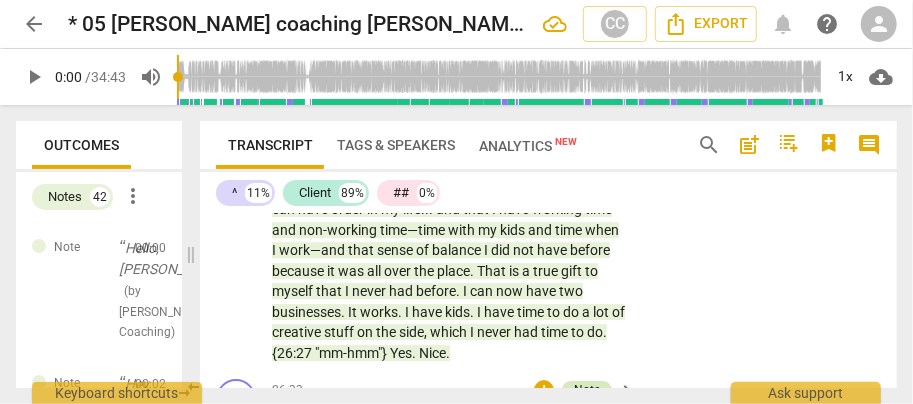 scroll, scrollTop: 7809, scrollLeft: 0, axis: vertical 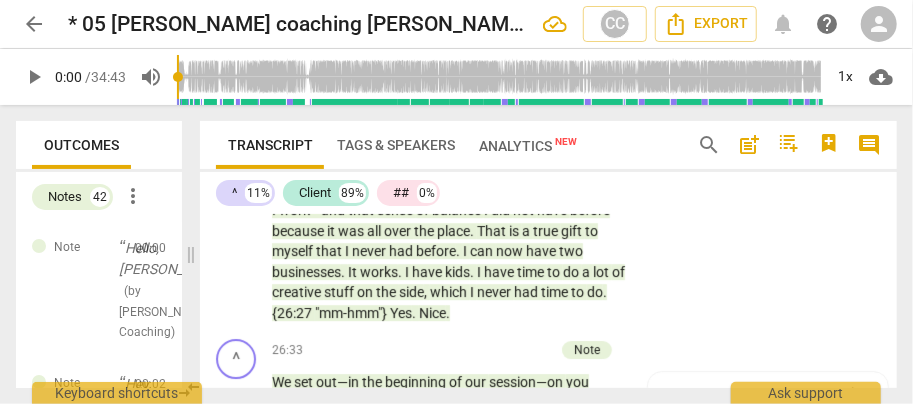 click on "(umm)   It   is   helping   me   focus   my   energy   {25:17   "mm-hmm"}   and   stopping   me   from   going   all   around   the   place   and—not   in   a   wrong   way—but   wasting   a   lot   of   times .   In   that   sense ,   it   has   helped   me   regain   control   {25:33   "mm-hmm"}   because   things   are   more   manageable . . .   which   means   that   I   can   have   my   routines . . .   which   means   that   I   can   have   order   in   my   life . . .   and   that   I   have   working   time   and   non-working   time—time   with   my   kids   and   time   when   I   work—and   that   sense   of   balance   I   did   not   have   before   because   it   was   all   over   the   place .   That   is   a   true   gift   to   myself   that   I   never   had   before .   I   can   now   have   two   businesses .   It   works .   I   have   kids .   I   have   time   to   do   a   lot   of   creative   stuff   on   the   side ,   which   I   never   had   time   to   do .   {26:27" at bounding box center [449, 179] 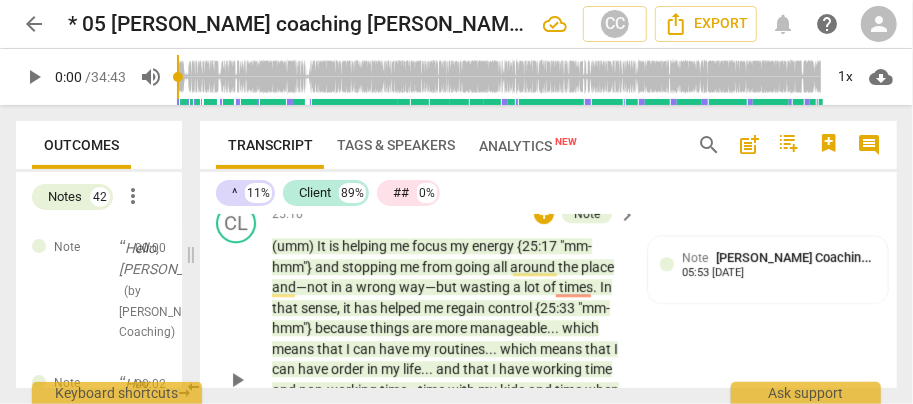 scroll, scrollTop: 7476, scrollLeft: 0, axis: vertical 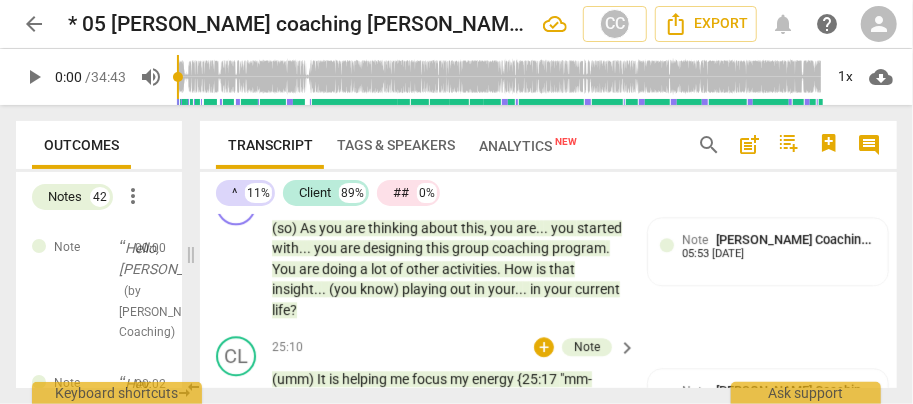 click on "keyboard_arrow_right" at bounding box center (627, 348) 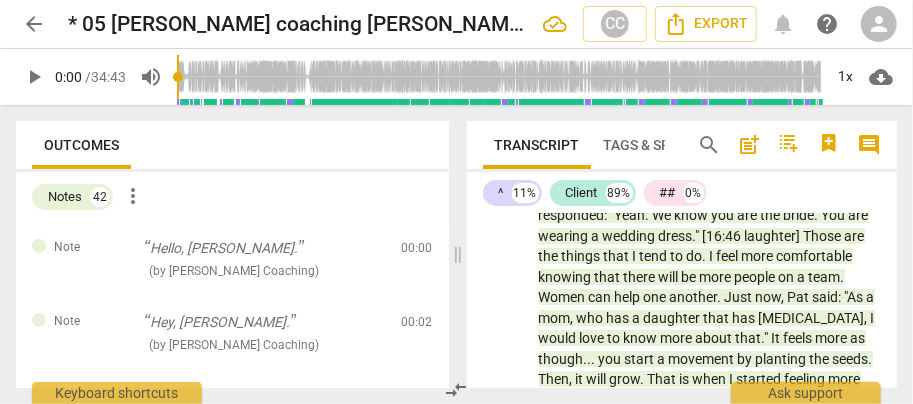 scroll, scrollTop: 5509, scrollLeft: 0, axis: vertical 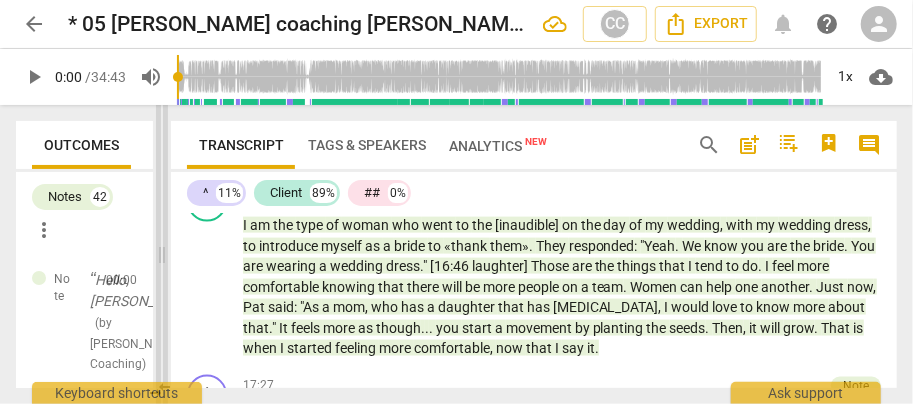 drag, startPoint x: 456, startPoint y: 259, endPoint x: 160, endPoint y: 258, distance: 296.00168 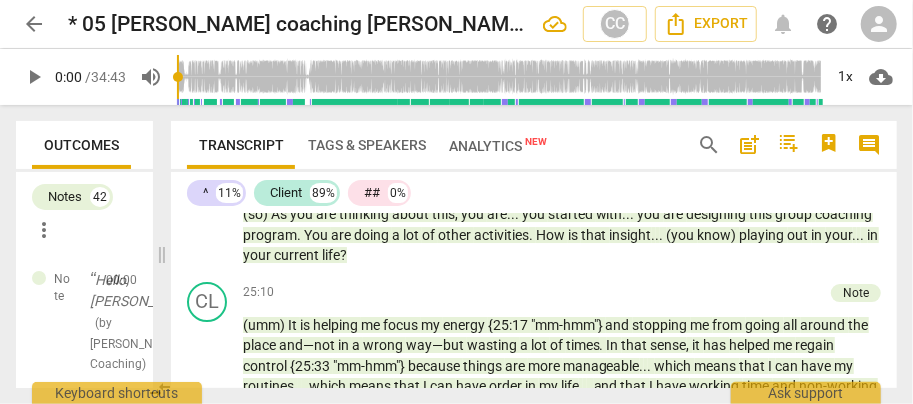 scroll, scrollTop: 5374, scrollLeft: 0, axis: vertical 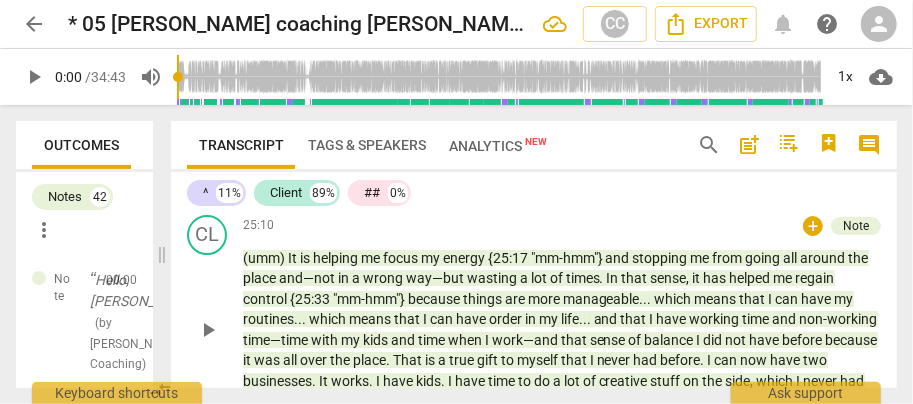 click on "(umm)   It   is   helping   me   focus   my   energy   {25:17   "mm-hmm"}   and   stopping   me   from   going   all   around   the   place   and—not   in   a   wrong   way—but   wasting   a   lot   of   times .   In   that   sense ,   it   has   helped   me   regain   control   {25:33   "mm-hmm"}   because   things   are   more   manageable . . .   which   means   that   I   can   have   my   routines . . .   which   means   that   I   can   have   order   in   my   life . . .   and   that   I   have   working   time   and   non-working   time—time   with   my   kids   and   time   when   I   work—and   that   sense   of   balance   I   did   not   have   before   because   it   was   all   over   the   place .   That   is   a   true   gift   to   myself   that   I   never   had   before .   I   can   now   have   two   businesses .   It   works .   I   have   kids .   I   have   time   to   do   a   lot   of   creative   stuff   on   the   side ,   which   I   never   had   time   to   do .   {26:27" at bounding box center [562, 330] 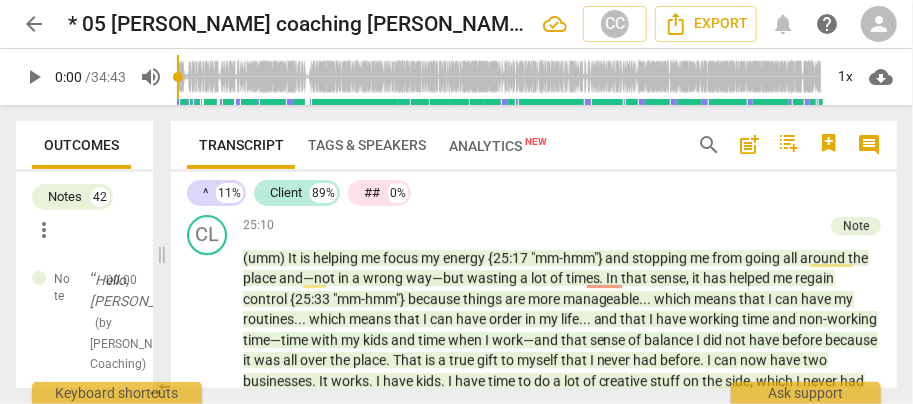 scroll, scrollTop: 5440, scrollLeft: 0, axis: vertical 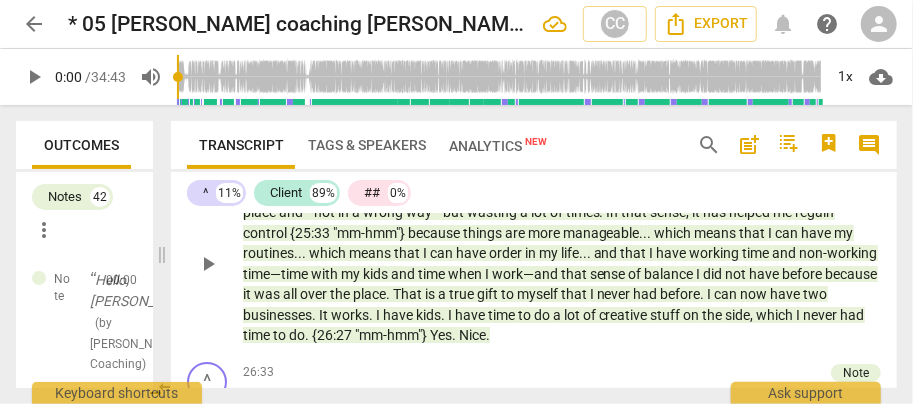 click on "CL play_arrow pause 25:10 + Note keyboard_arrow_right (umm)   It   is   helping   me   focus   my   energy   {25:17   "mm-hmm"}   and   stopping   me   from   going   all   around   the   place   and—not   in   a   wrong   way—but   wasting   a   lot   of   times .   In   that   sense ,   it   has   helped   me   regain   control   {25:33   "mm-hmm"}   because   things   are   more   manageable . . .   which   means   that   I   can   have   my   routines . . .   which   means   that   I   can   have   order   in   my   life . . .   and   that   I   have   working   time   and   non-working   time—time   with   my   kids   and   time   when   I   work—and   that   sense   of   balance   I   did   not   have   before   because   it   was   all   over   the   place .   That   is   a   true   gift   to   myself   that   I   never   had   before .   I   can   now   have   two   businesses .   It   works .   I   have   kids .   I   have   time   to   do   a   lot   of   creative   stuff   on   the   side ," at bounding box center (534, 247) 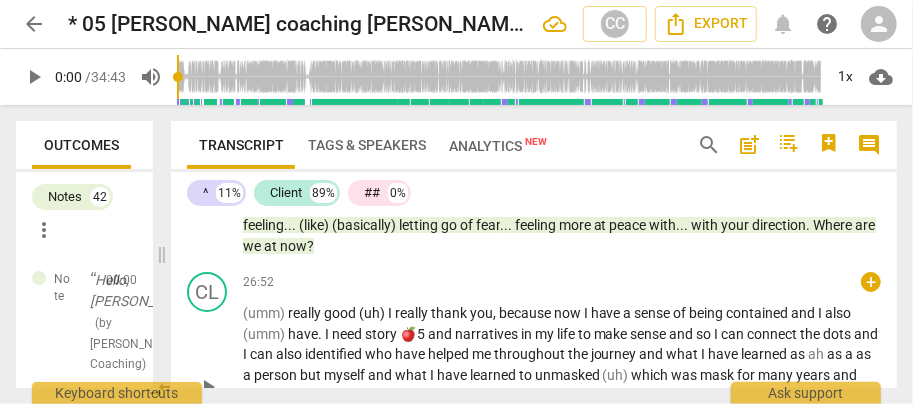 scroll, scrollTop: 5707, scrollLeft: 0, axis: vertical 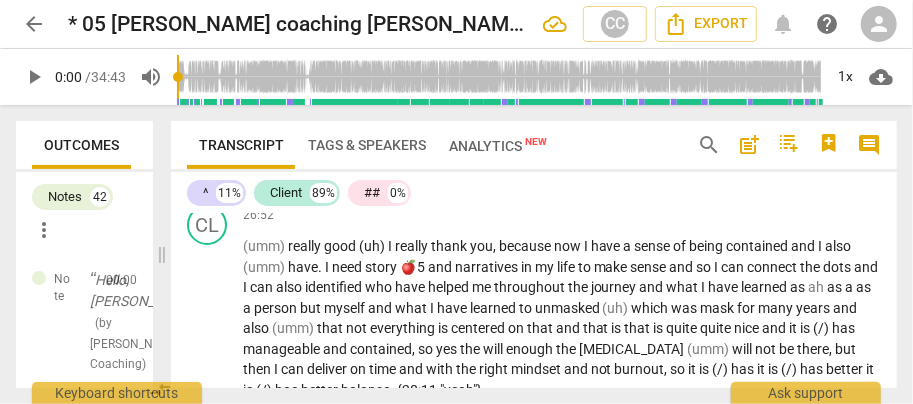 click on "(umm)   really   good   (uh)   I   really   thank   you ,   because   now   I   have   a   sense   of   being   contained   and   I   also   (umm)   have .   I   need   story   🍎5   and   narratives   in   my   life   to   make   sense   and   so   I   can   connect   the   dots   and   I   can   also   identified   who   have   helped   me   throughout   the   journey   and   what   I   have   learned   as   ah   as   a   as   a   person   but   myself   and   what   I   have   learned   to   unmasked   (uh)   which   was   mask   for   many   years   and   also   (umm)   that   not   everything   is   centered   on   that   and   that   is   that   is   quite   quite   nice   and   it   is   (/)   has   manageable   and   contained ,   so   yes   the   will   enough   the   perfectionism   (umm)   will   not   be   there ,   but   then   I   can   deliver   on   time   and   with   the   right   mindset   and   not   burnout ,   so   it   is   (/)   has   it   is   (/)   has   better   it   is   (/)" at bounding box center [562, 318] 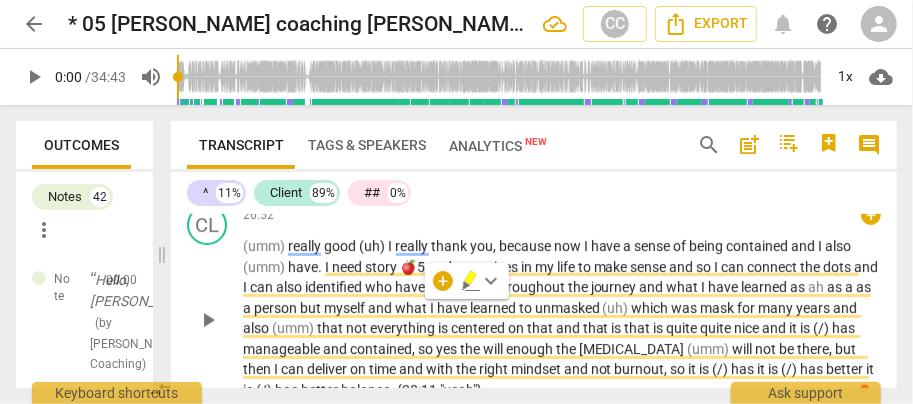 click on "(umm)" at bounding box center (265, 246) 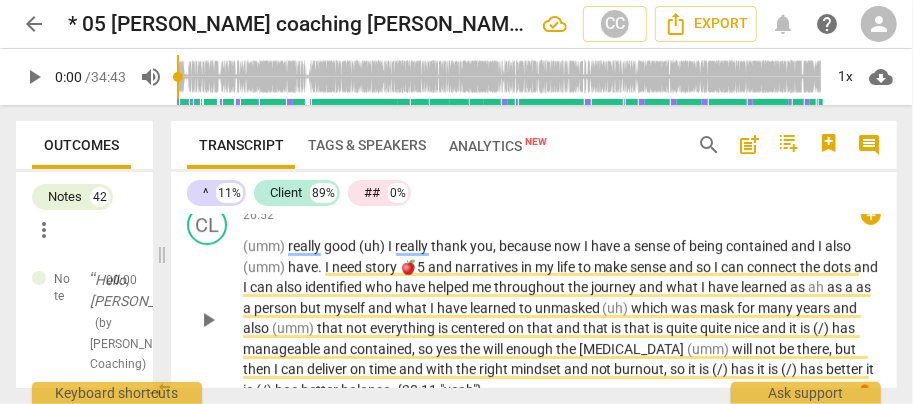 type 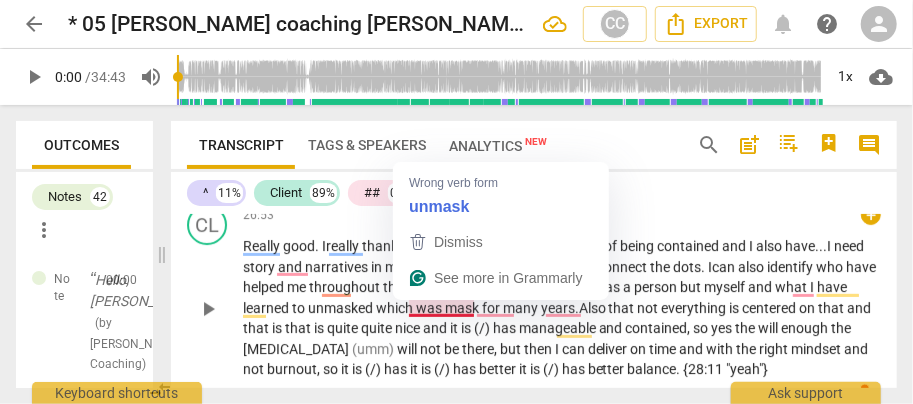 click on "unmasked" at bounding box center [342, 308] 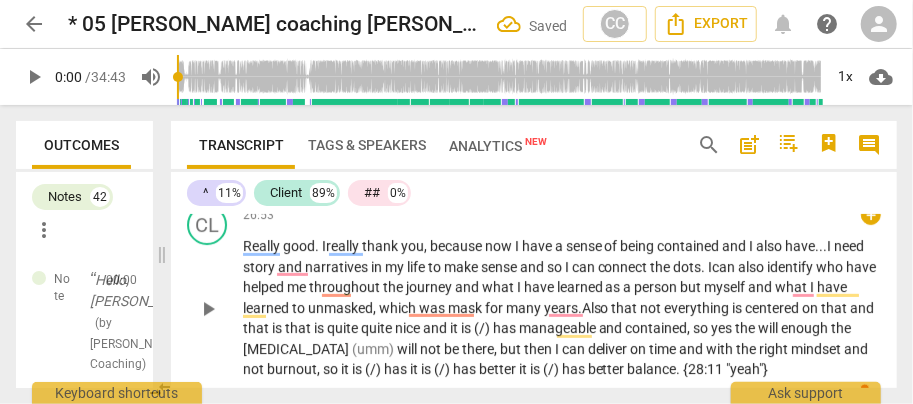 click on "person" at bounding box center [658, 287] 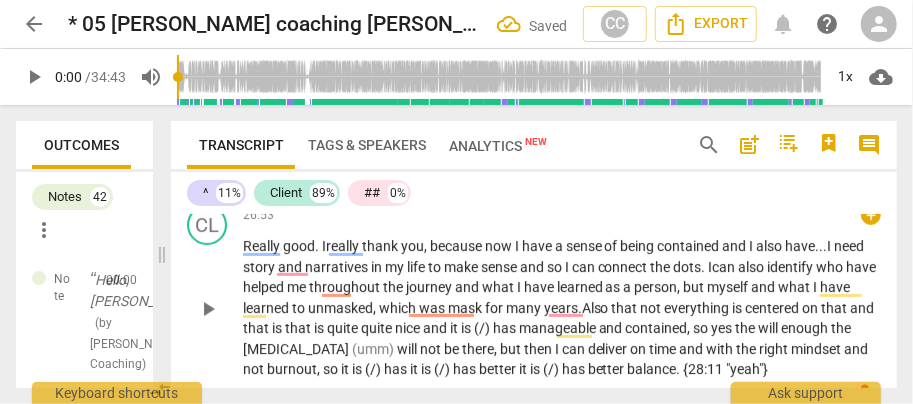 click on "and" at bounding box center (863, 308) 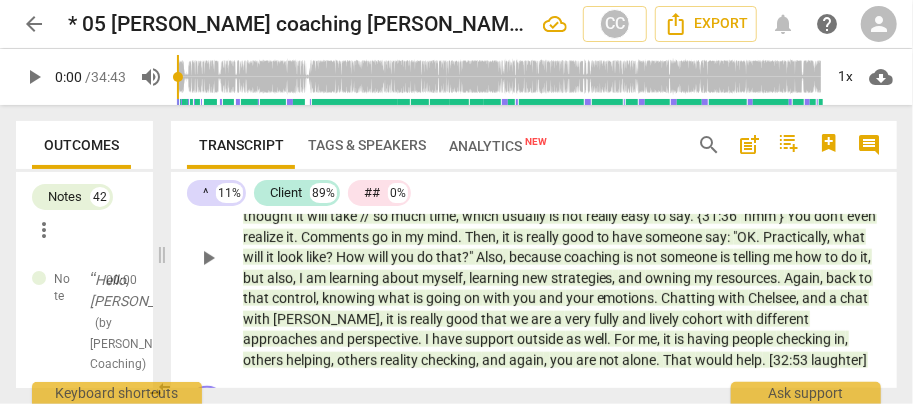 scroll, scrollTop: 6574, scrollLeft: 0, axis: vertical 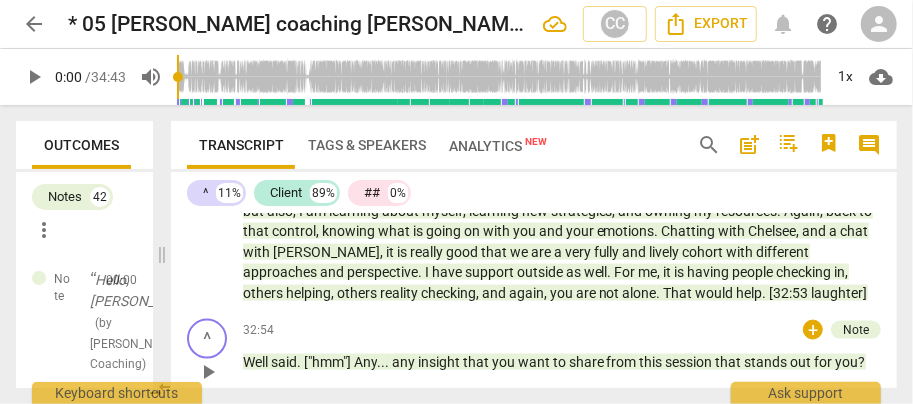 click on "^ play_arrow pause 32:54 + Note keyboard_arrow_right Well   said .   ["hmm"]   Any . . .   any   insight   that   you   want   to   share   from   this   session   that   stands   out   for   you ? Note Cintron Coaching 05:46 06-23-2025" at bounding box center (534, 355) 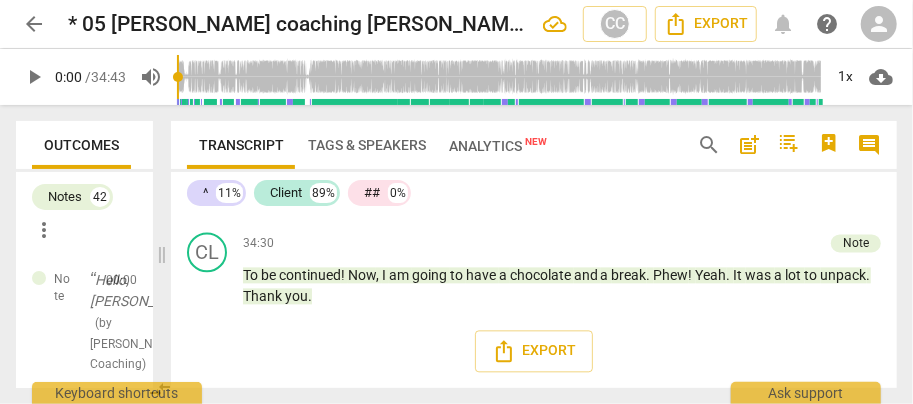 scroll, scrollTop: 7168, scrollLeft: 0, axis: vertical 